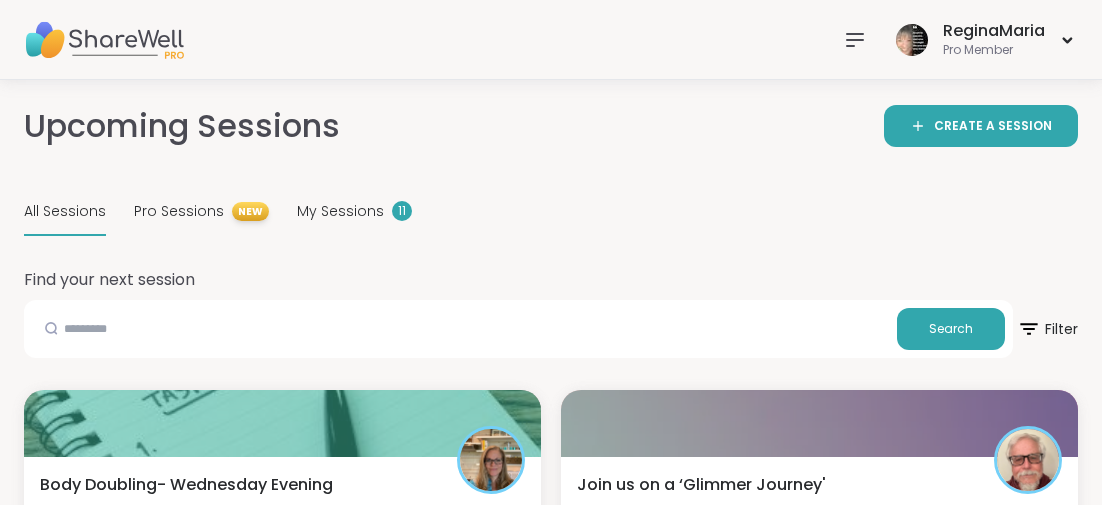 scroll, scrollTop: 6546, scrollLeft: 0, axis: vertical 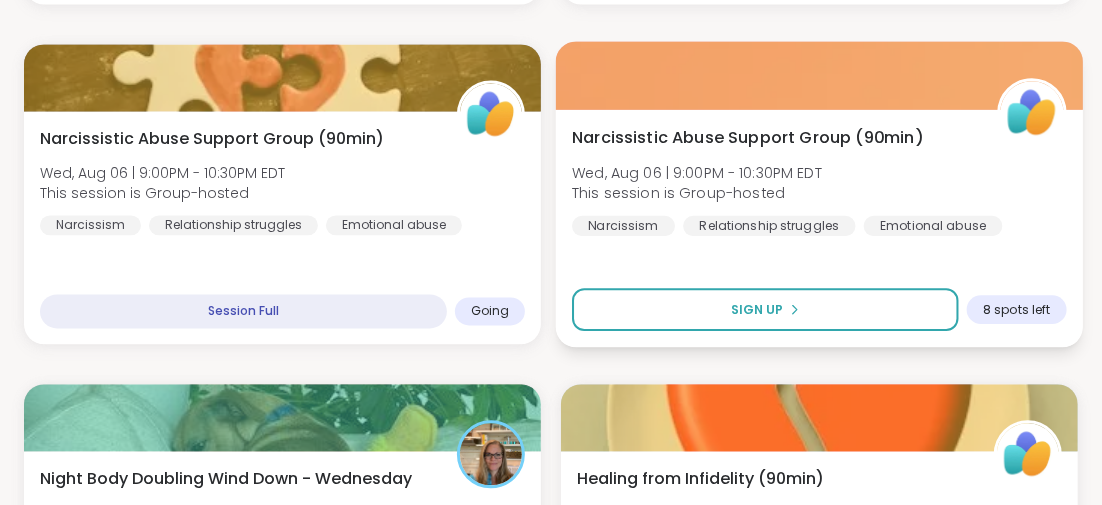 click on "Narcissistic Abuse Support Group (90min)" at bounding box center [747, 137] 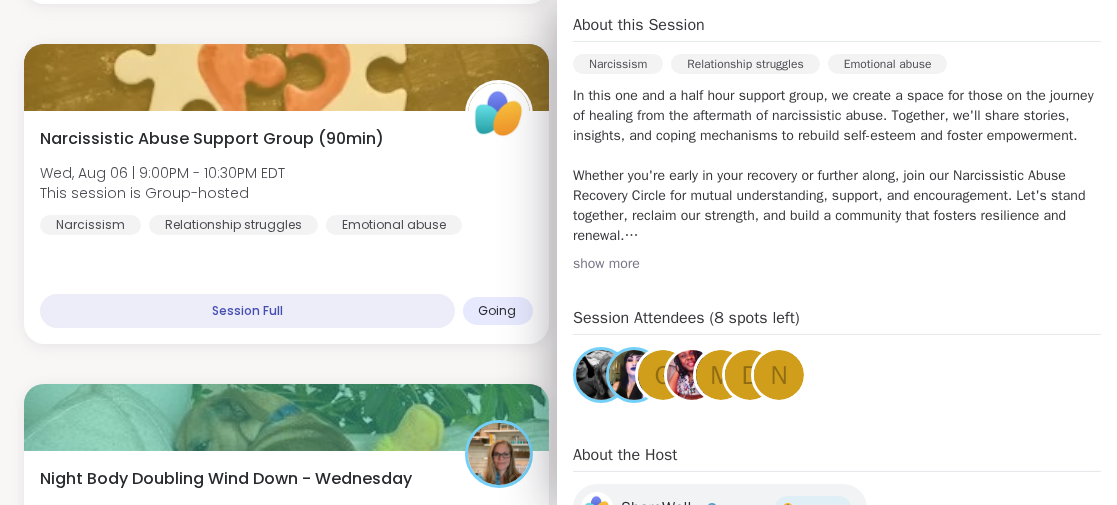 scroll, scrollTop: 700, scrollLeft: 0, axis: vertical 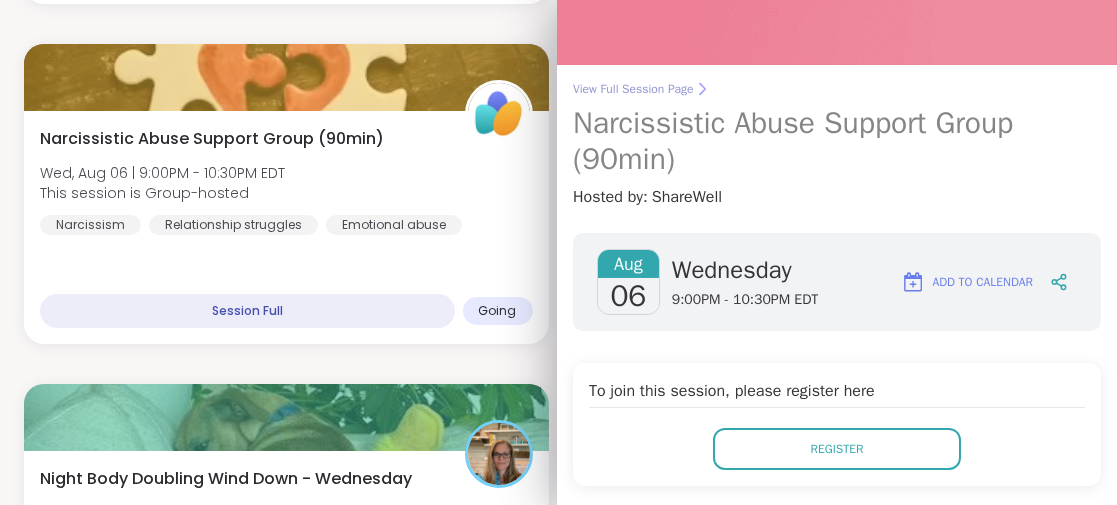 drag, startPoint x: 779, startPoint y: 120, endPoint x: 834, endPoint y: 186, distance: 85.91275 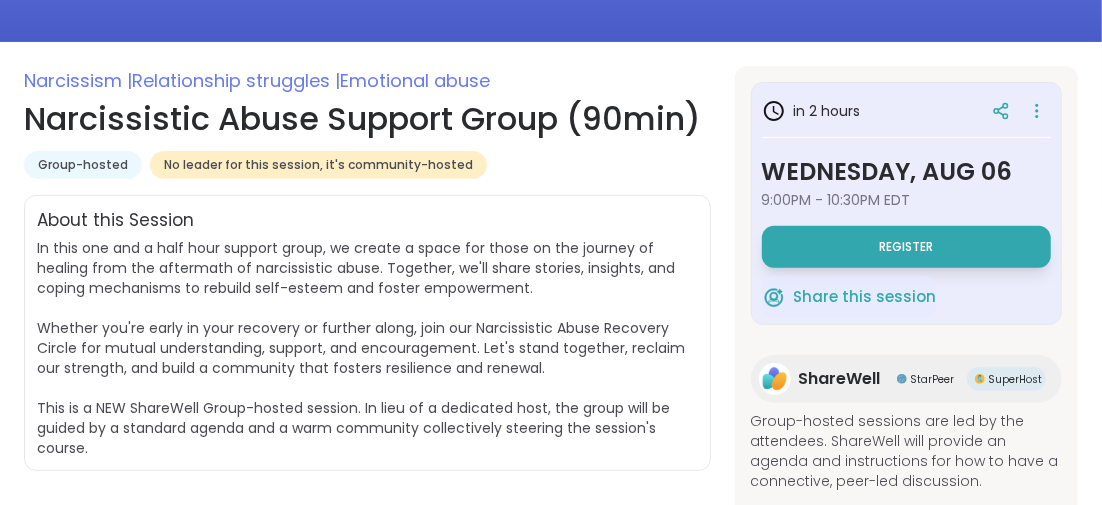 scroll, scrollTop: 392, scrollLeft: 0, axis: vertical 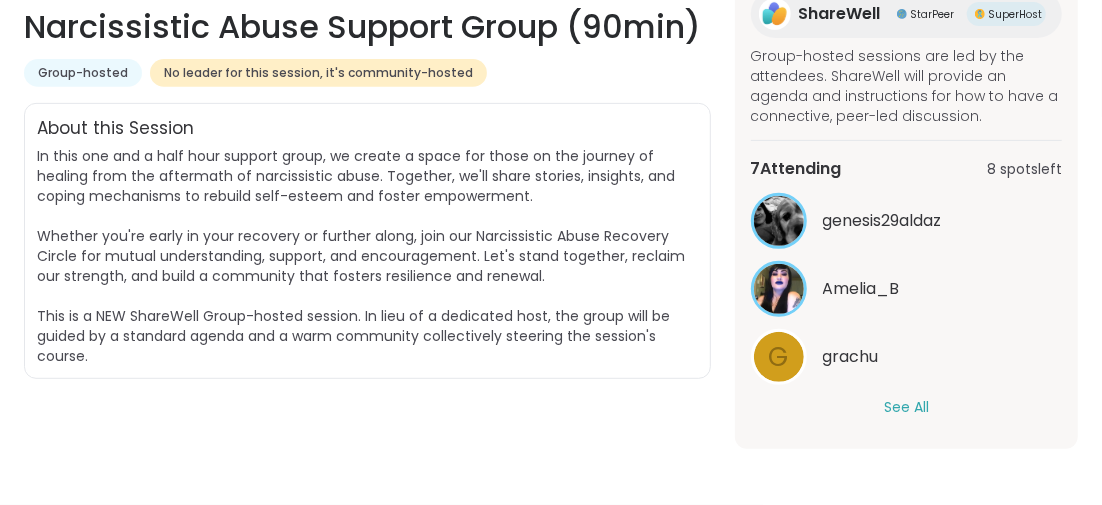 click on "See All" at bounding box center [906, 407] 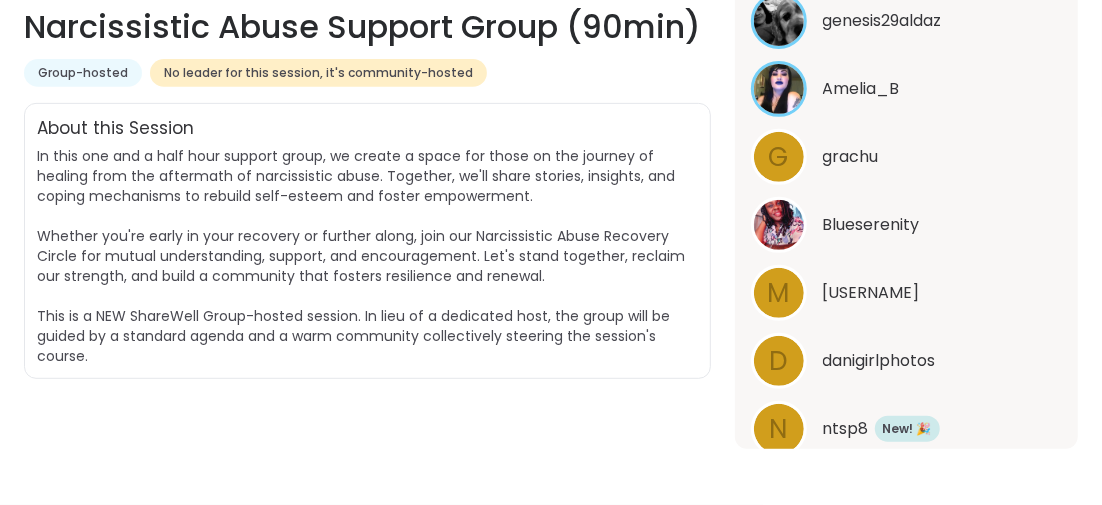 scroll, scrollTop: 545, scrollLeft: 0, axis: vertical 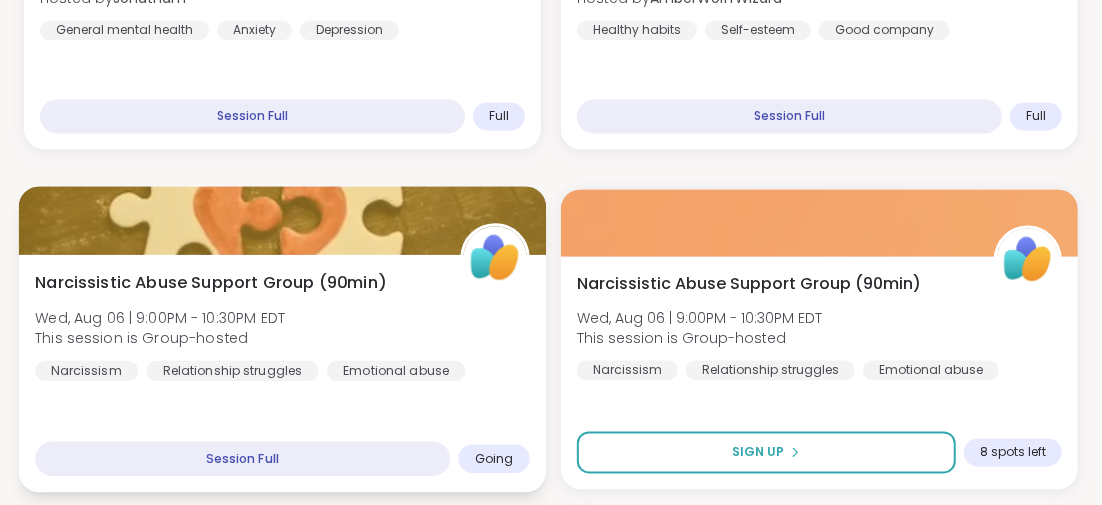 click on "Narcissistic Abuse Support Group (90min)" at bounding box center [210, 283] 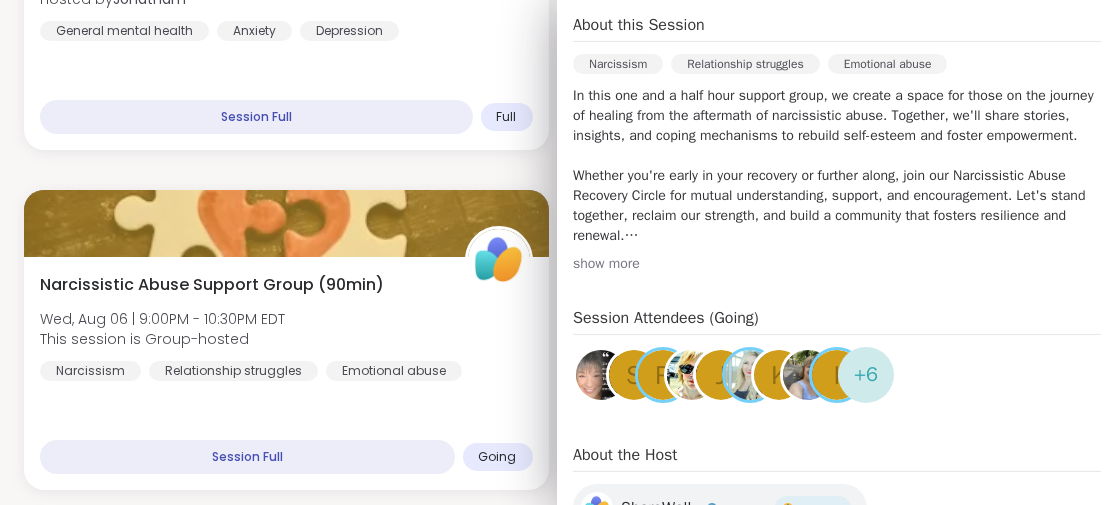 scroll, scrollTop: 700, scrollLeft: 0, axis: vertical 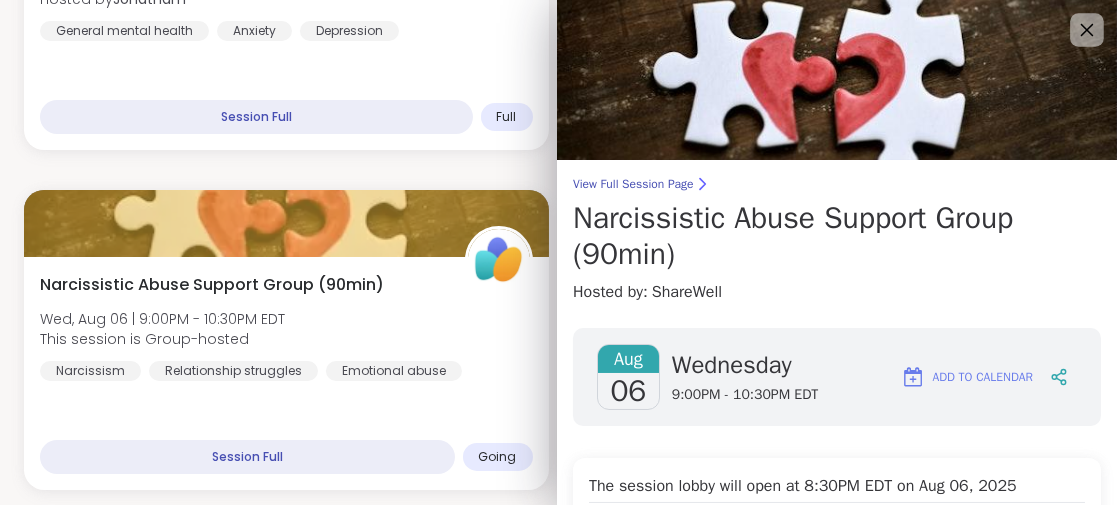 click 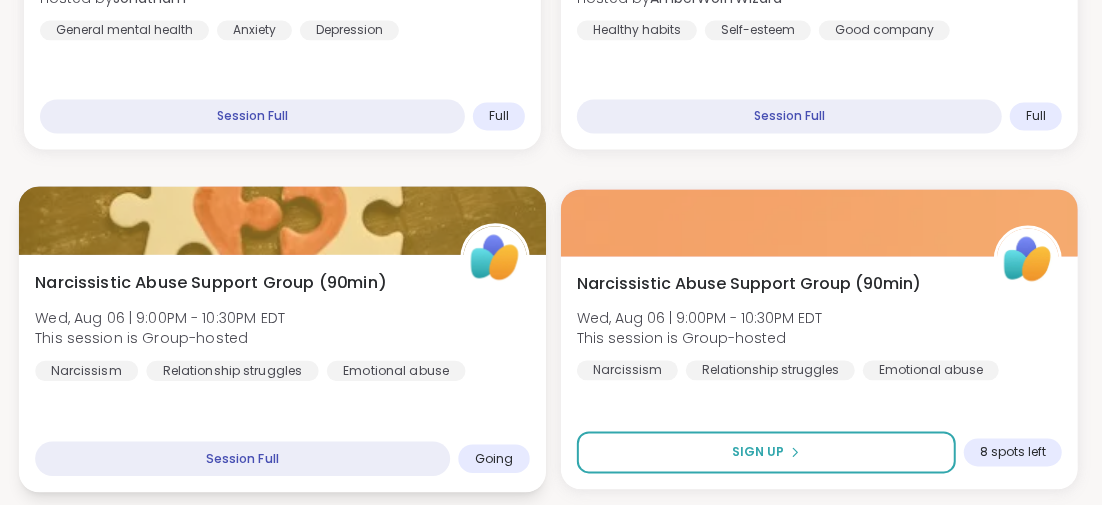 click on "Narcissistic Abuse Support Group (90min)" at bounding box center (210, 283) 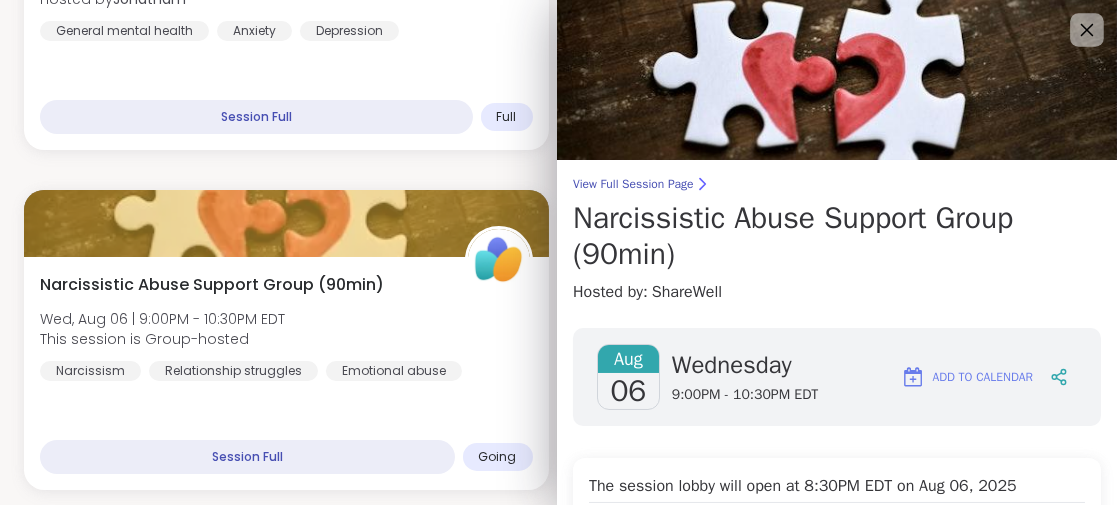 click 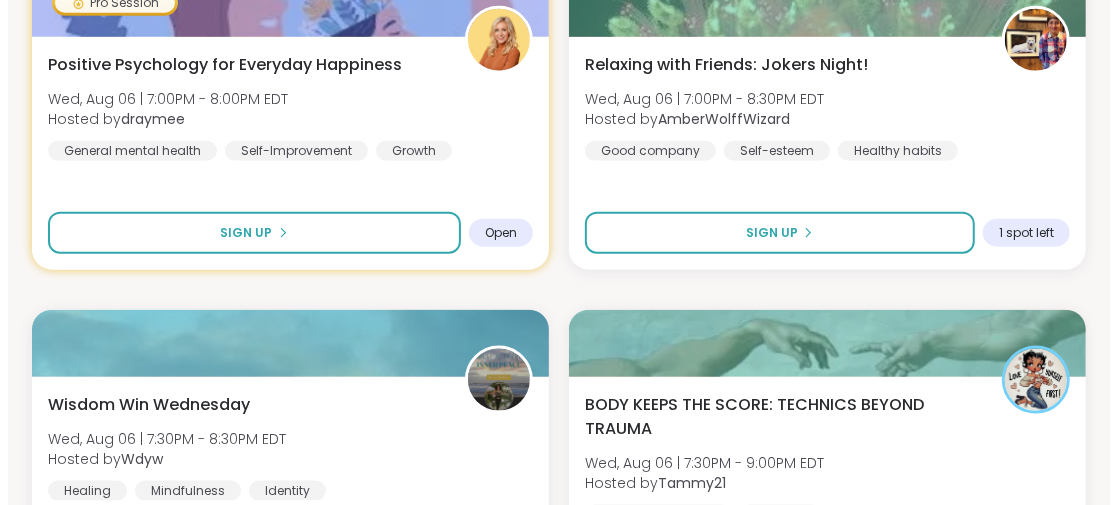 scroll, scrollTop: 1299, scrollLeft: 0, axis: vertical 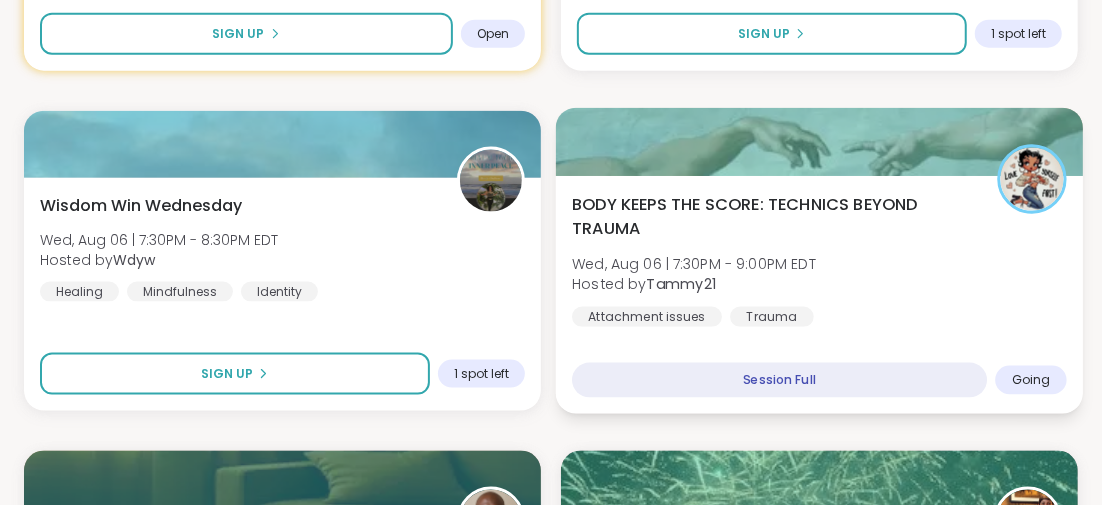 click on "BODY KEEPS THE SCORE: TECHNICS BEYOND TRAUMA" at bounding box center [773, 216] 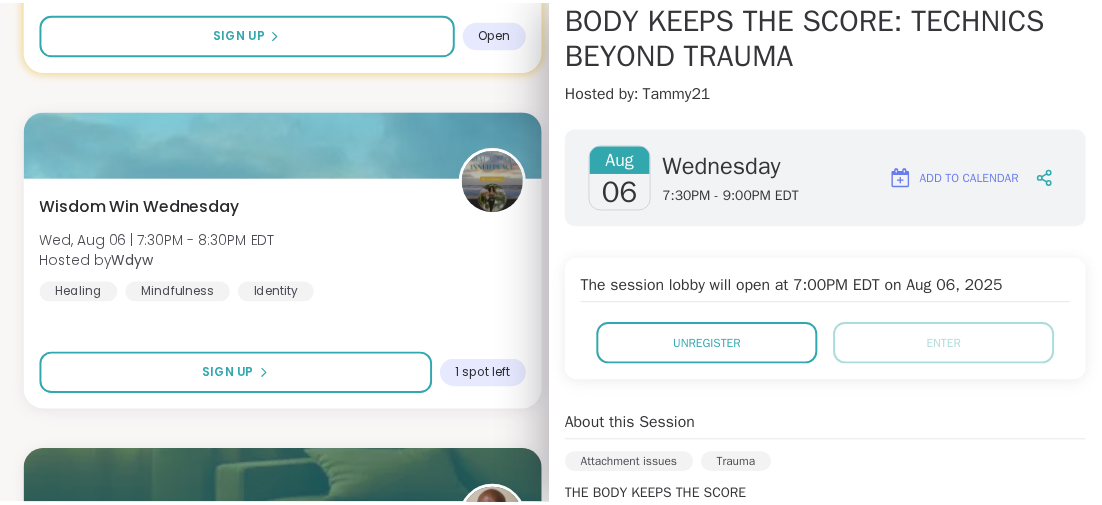 scroll, scrollTop: 0, scrollLeft: 0, axis: both 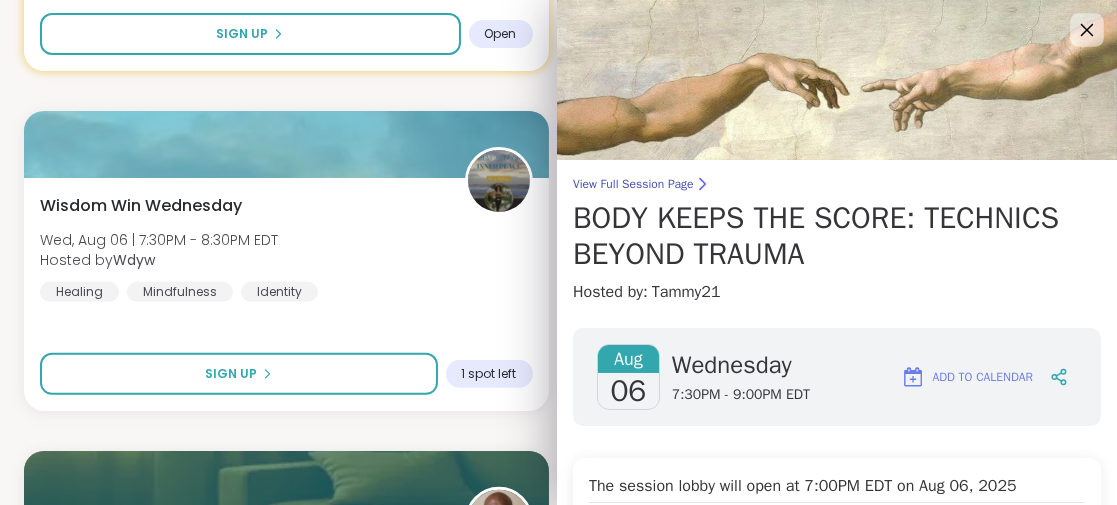 click 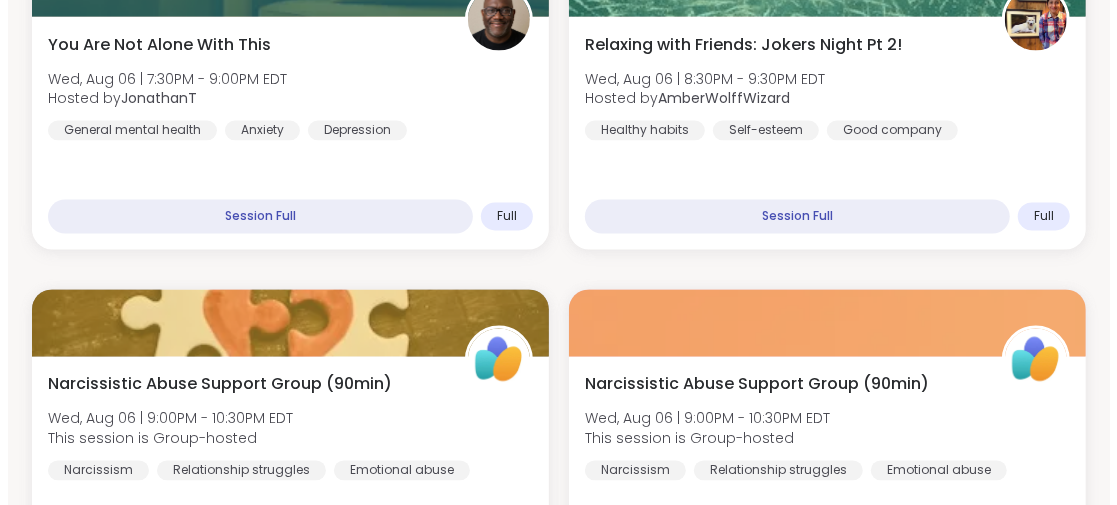 scroll, scrollTop: 1900, scrollLeft: 0, axis: vertical 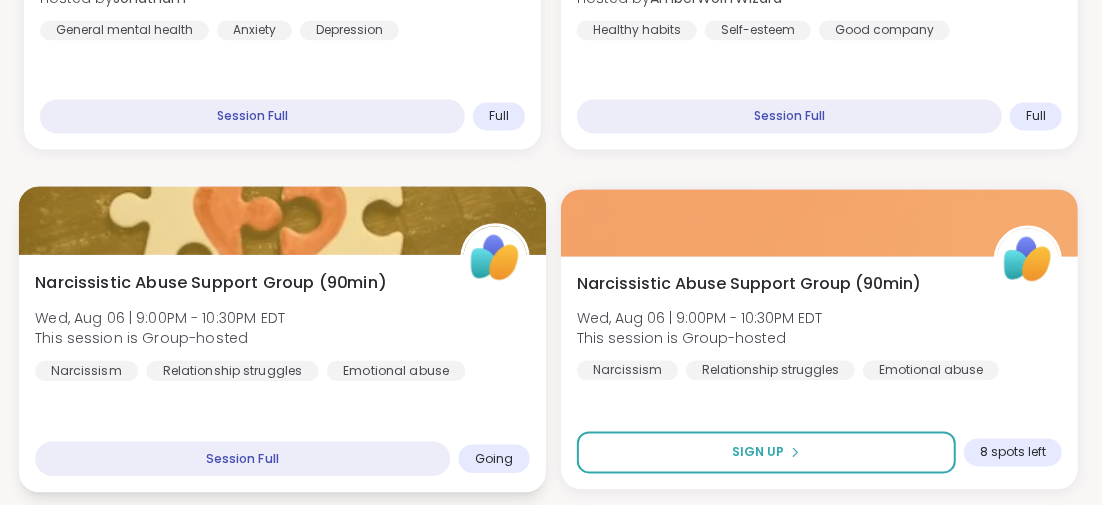 click on "Narcissistic Abuse Support Group (90min)" at bounding box center [210, 283] 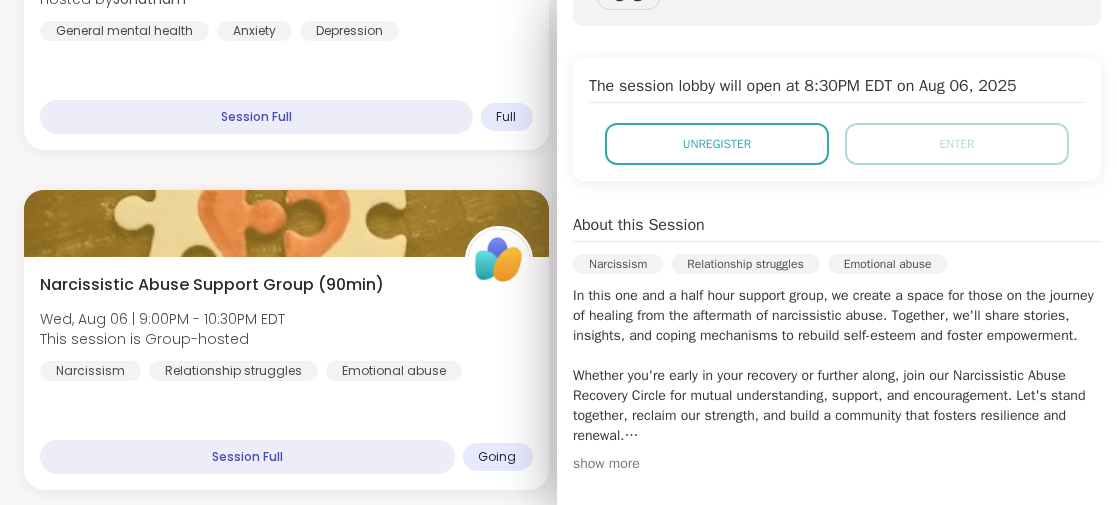 scroll, scrollTop: 600, scrollLeft: 0, axis: vertical 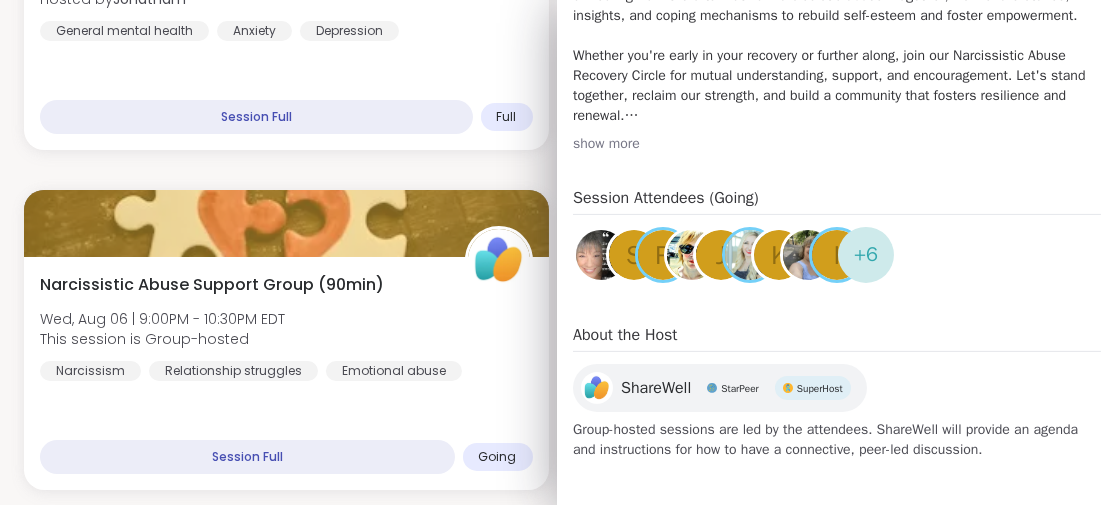 click on "+ 6" at bounding box center (866, 255) 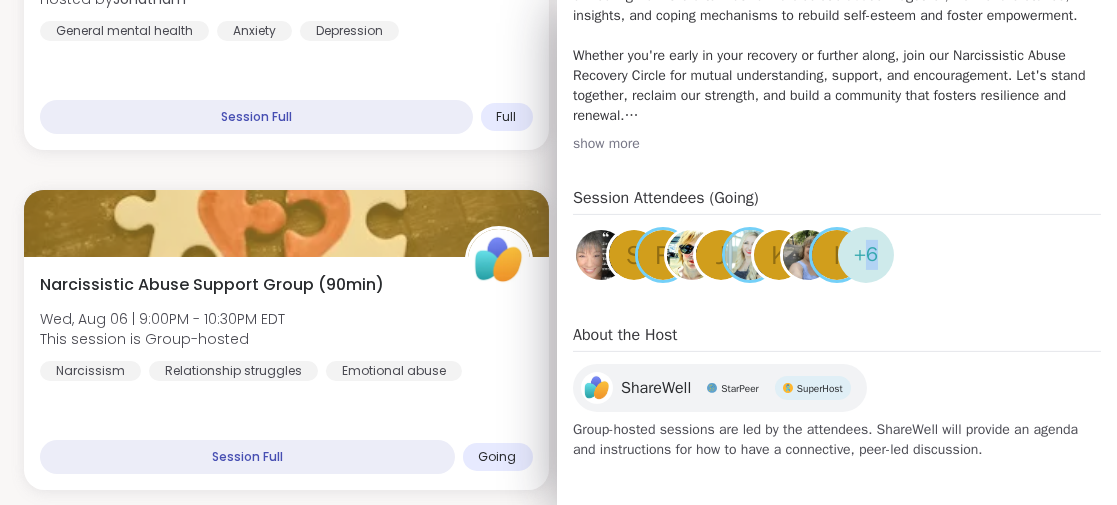 click on "+ 6" at bounding box center (866, 255) 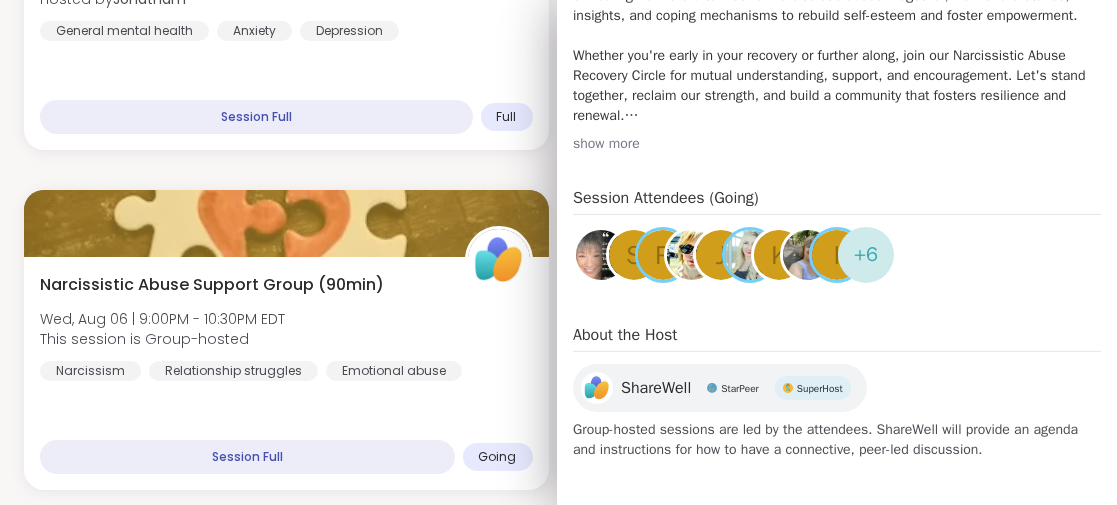click on "Session Attendees   (Going) S R j k I + 6" at bounding box center [837, 238] 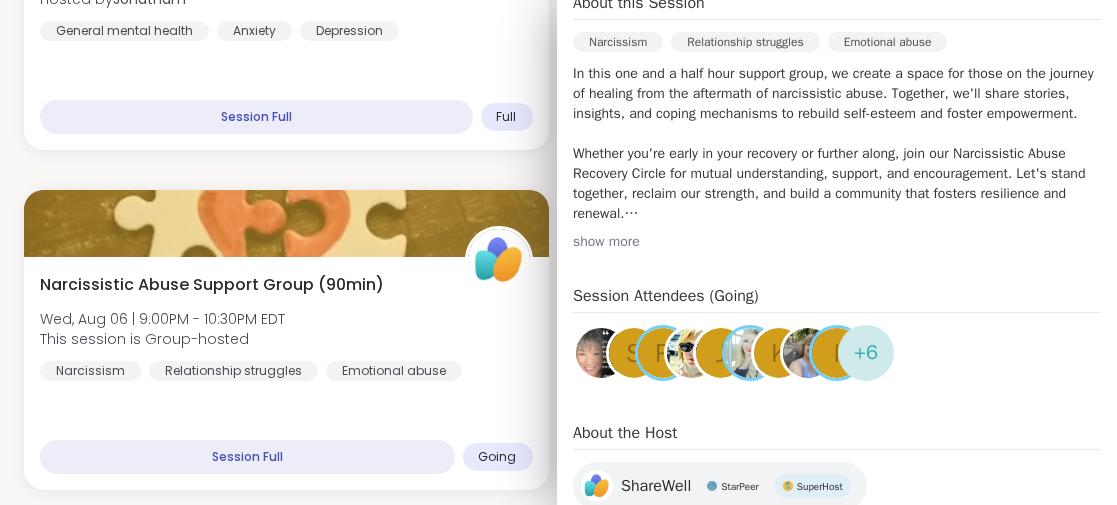 scroll, scrollTop: 522, scrollLeft: 0, axis: vertical 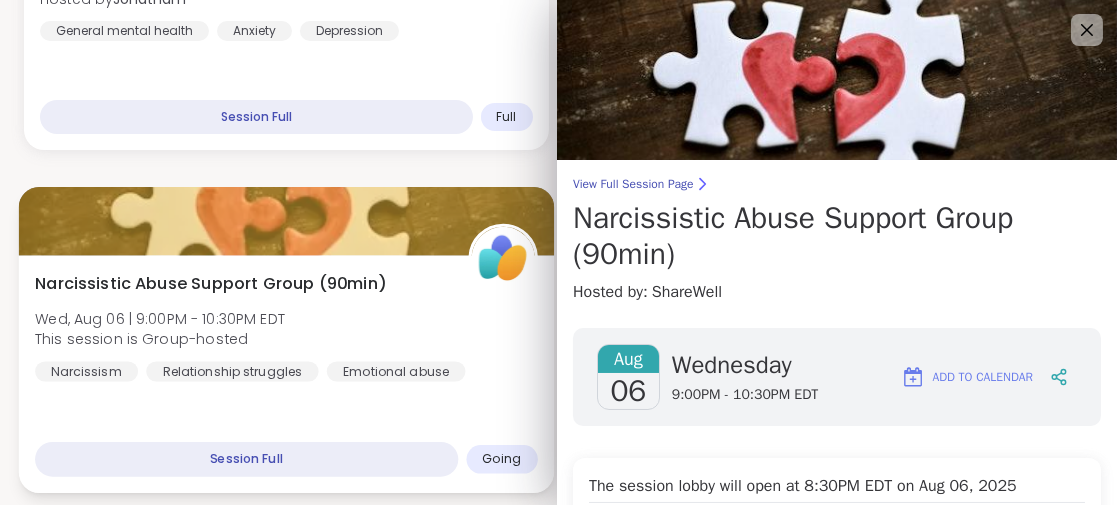 click on "Narcissistic Abuse Support Group (90min)" at bounding box center (210, 283) 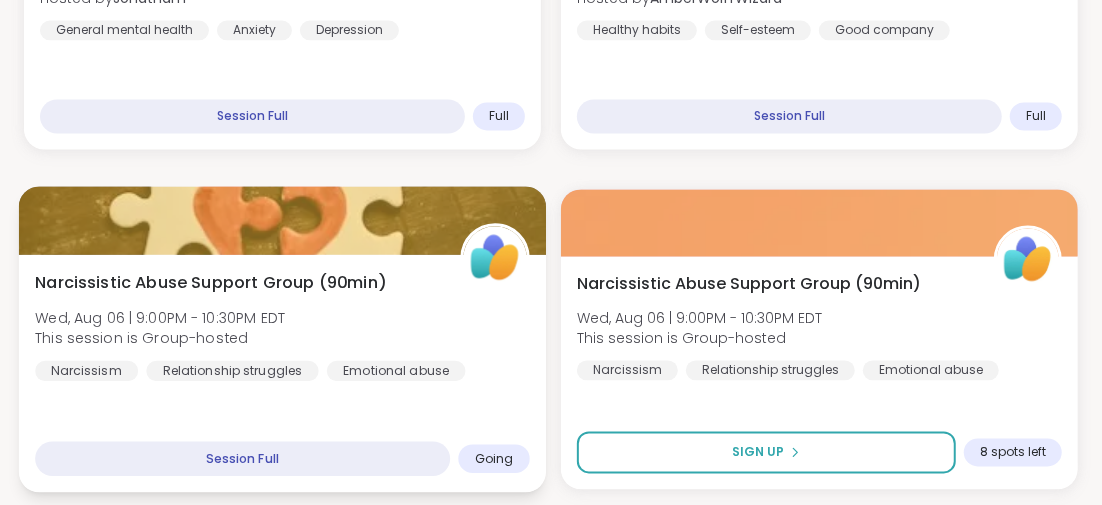 click on "Narcissistic Abuse Support Group (90min)" at bounding box center (210, 283) 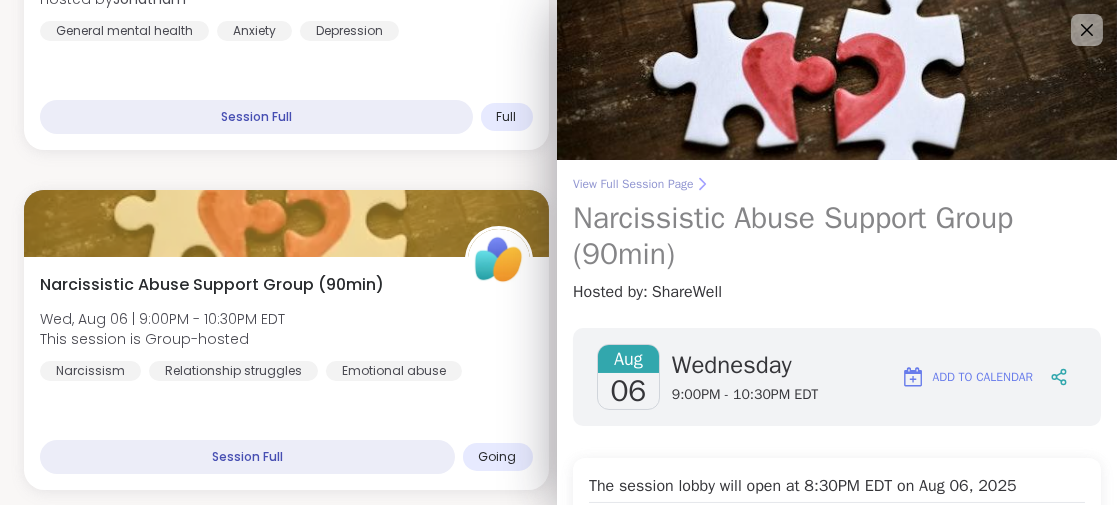 click on "Narcissistic Abuse Support Group (90min)" at bounding box center [837, 236] 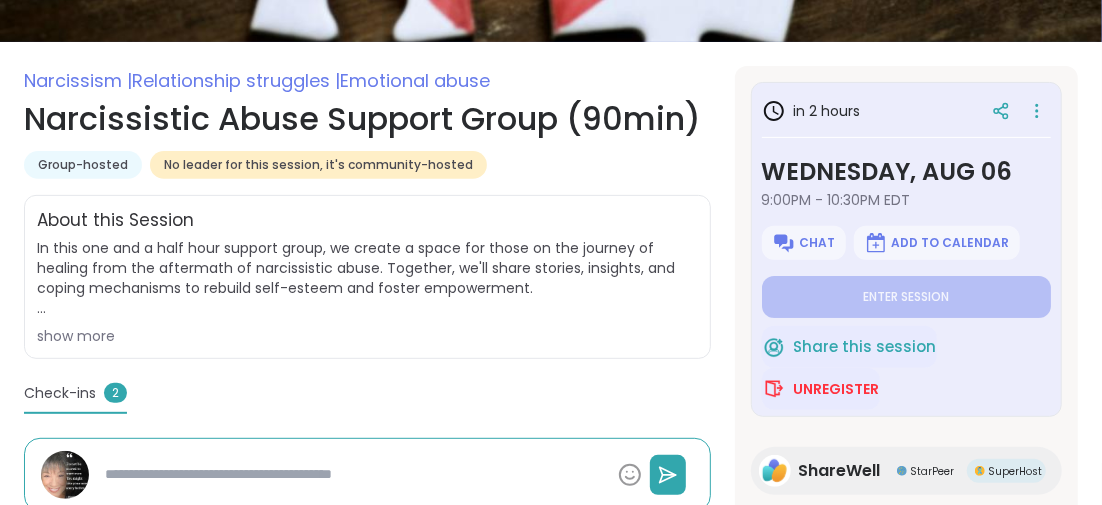 scroll, scrollTop: 499, scrollLeft: 0, axis: vertical 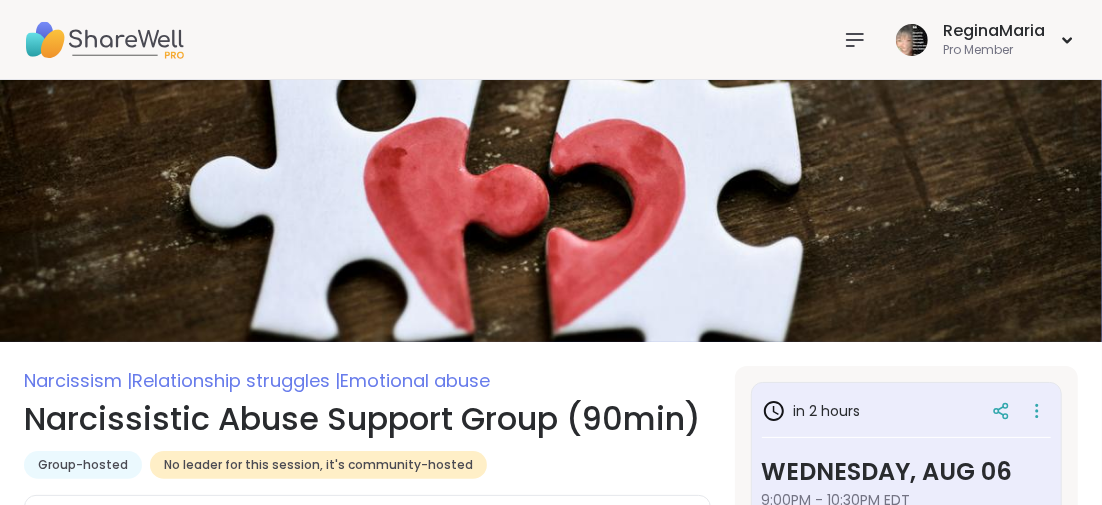 type on "*" 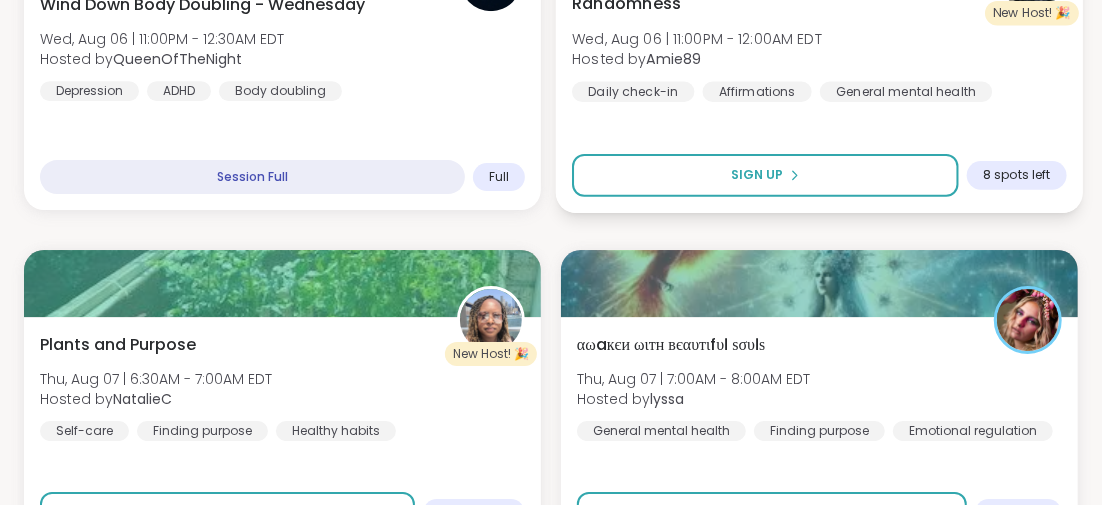 scroll, scrollTop: 3400, scrollLeft: 0, axis: vertical 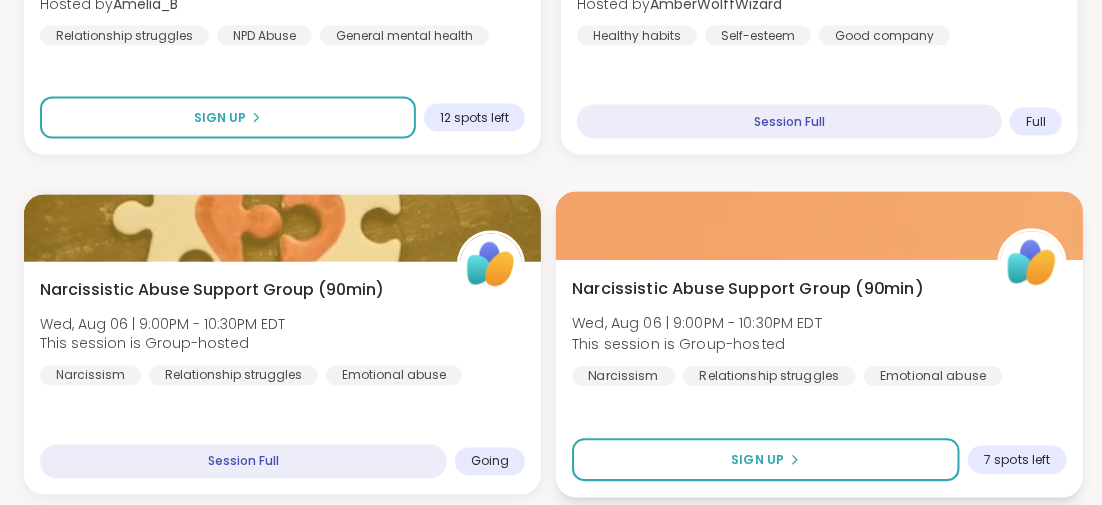 click on "Narcissistic Abuse Support Group (90min)" at bounding box center [747, 288] 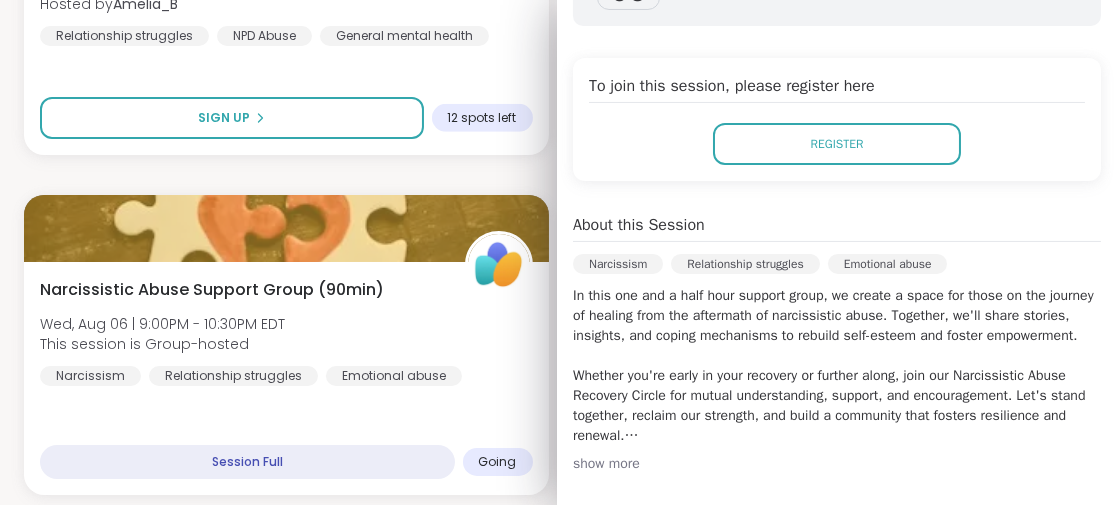 scroll, scrollTop: 300, scrollLeft: 0, axis: vertical 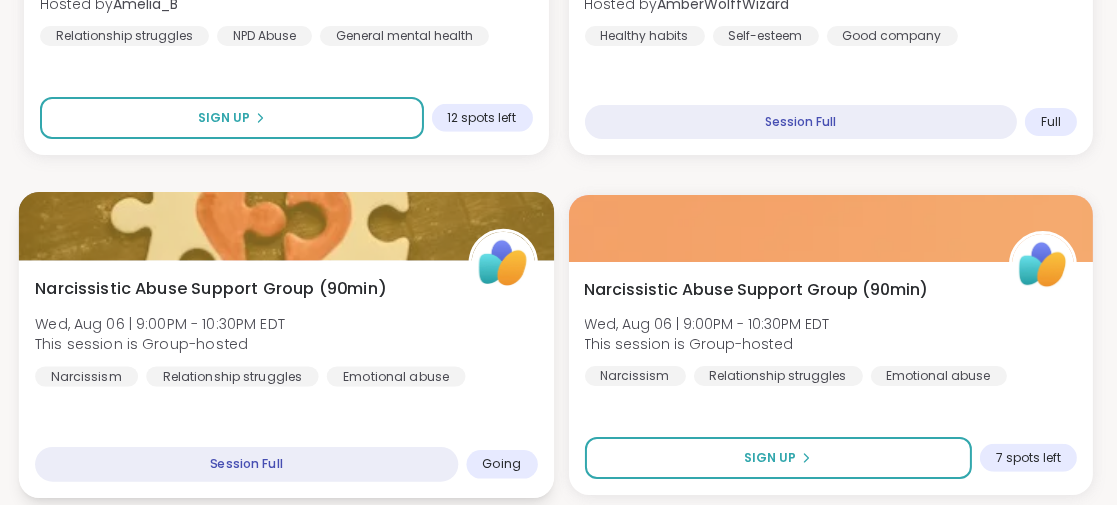 click on "Narcissistic Abuse Support Group (90min)" at bounding box center (210, 288) 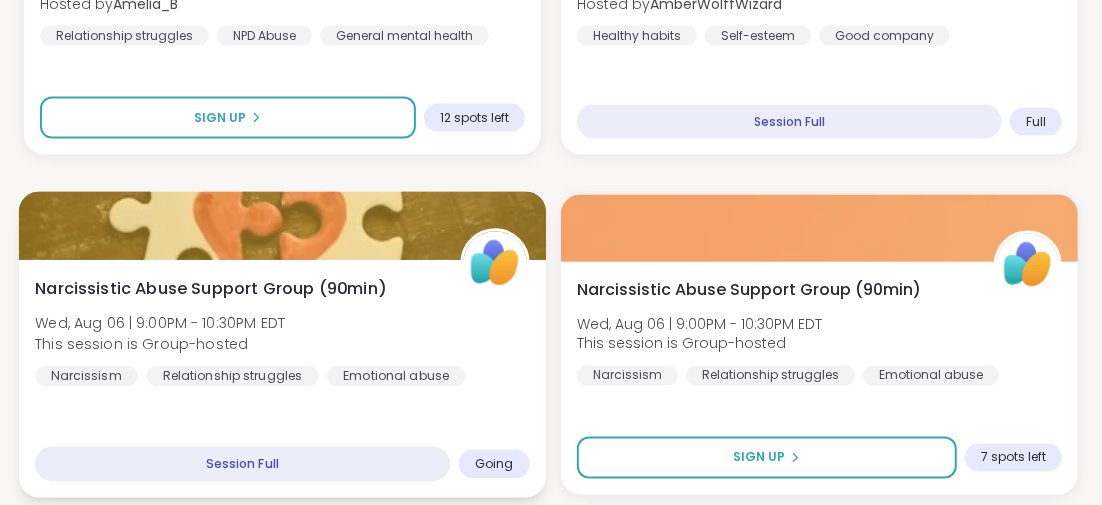 click on "Narcissistic Abuse Support Group (90min)" at bounding box center [210, 288] 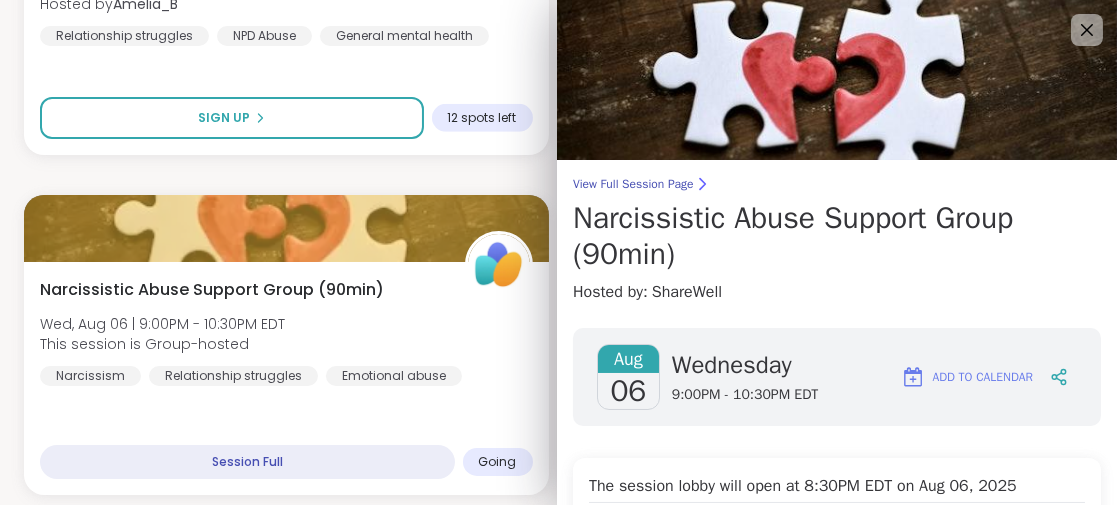 scroll, scrollTop: 200, scrollLeft: 0, axis: vertical 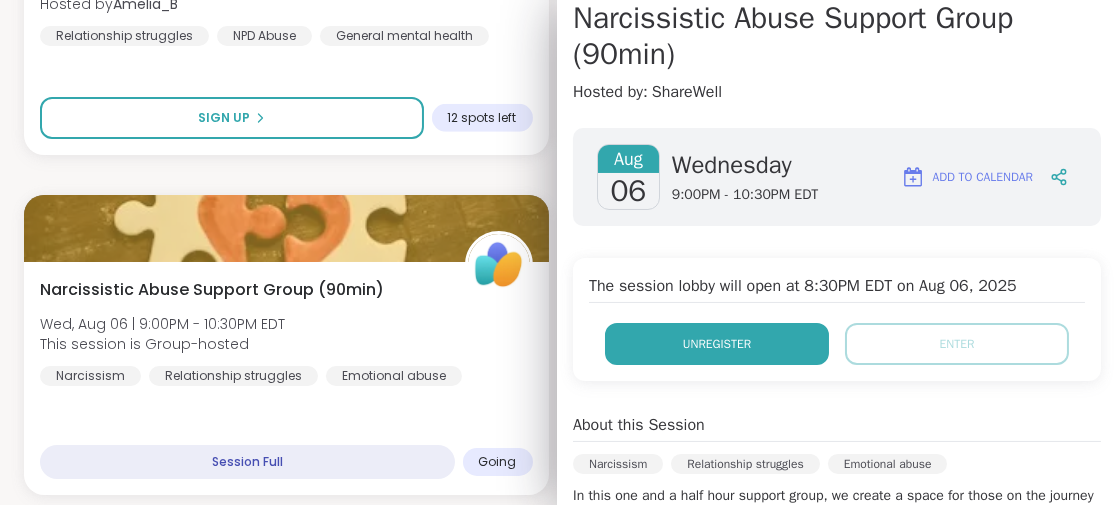 click on "Unregister" at bounding box center [717, 344] 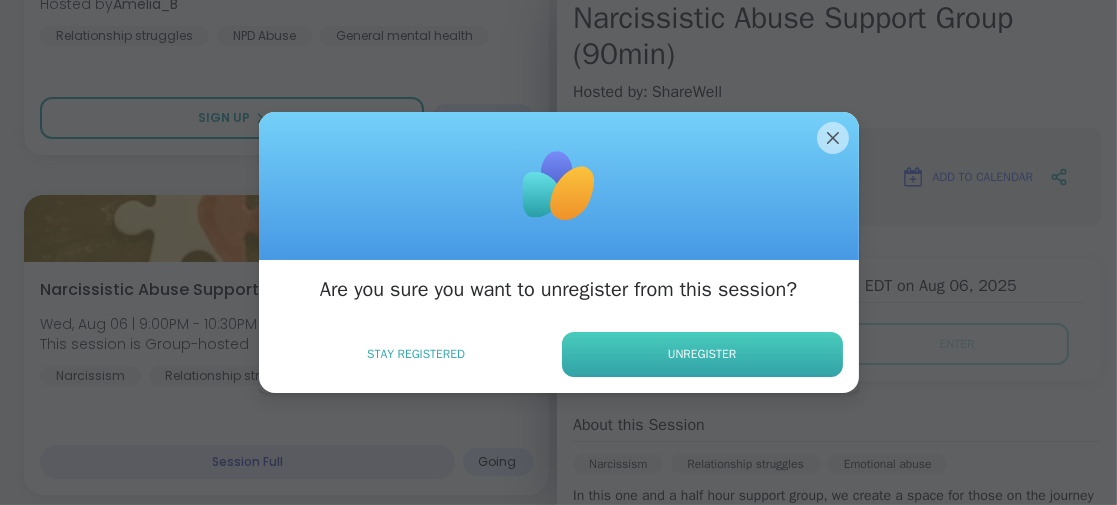 click on "Unregister" at bounding box center [702, 354] 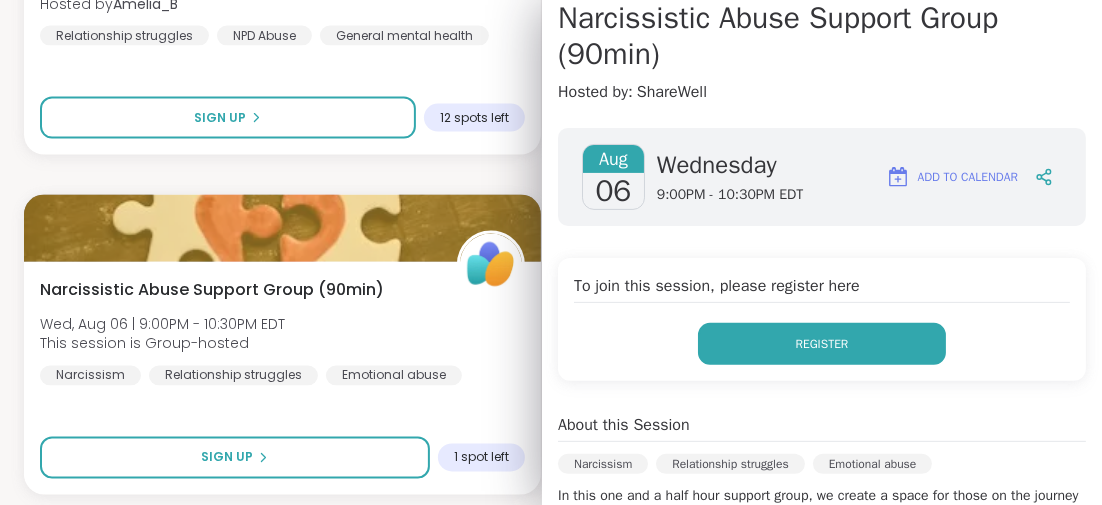 click on "Register" at bounding box center [822, 344] 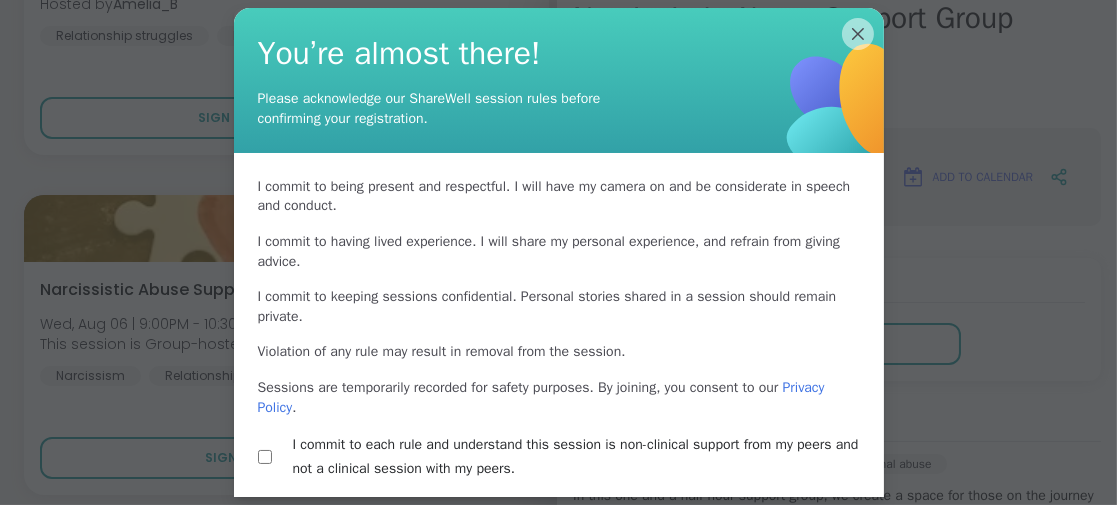 scroll, scrollTop: 78, scrollLeft: 0, axis: vertical 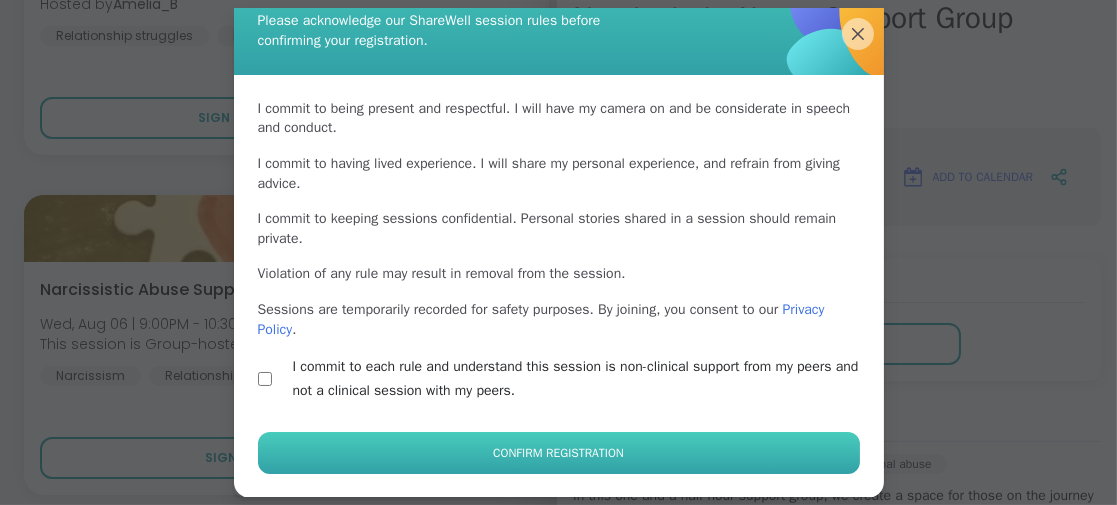 click on "Confirm Registration" at bounding box center [558, 453] 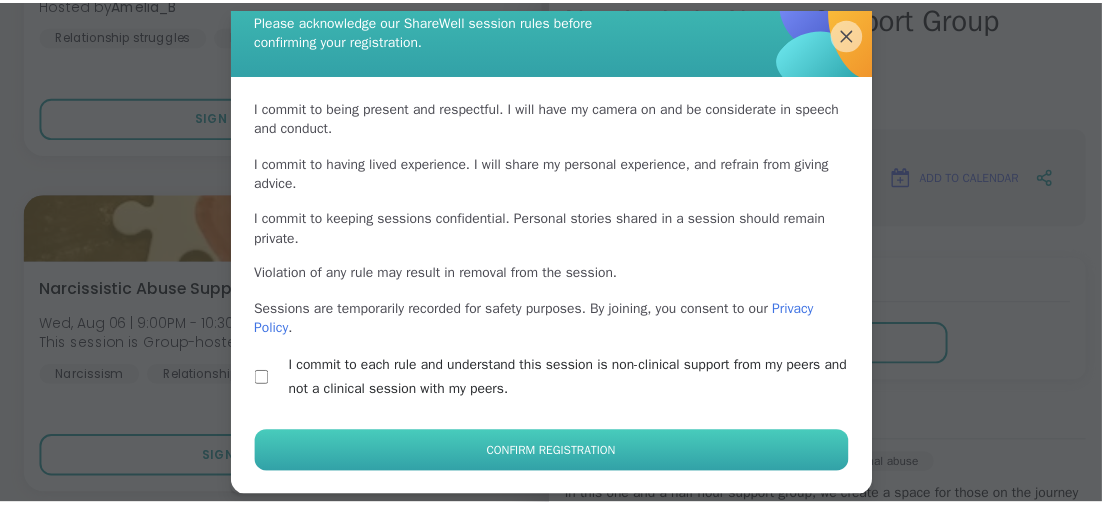scroll, scrollTop: 62, scrollLeft: 0, axis: vertical 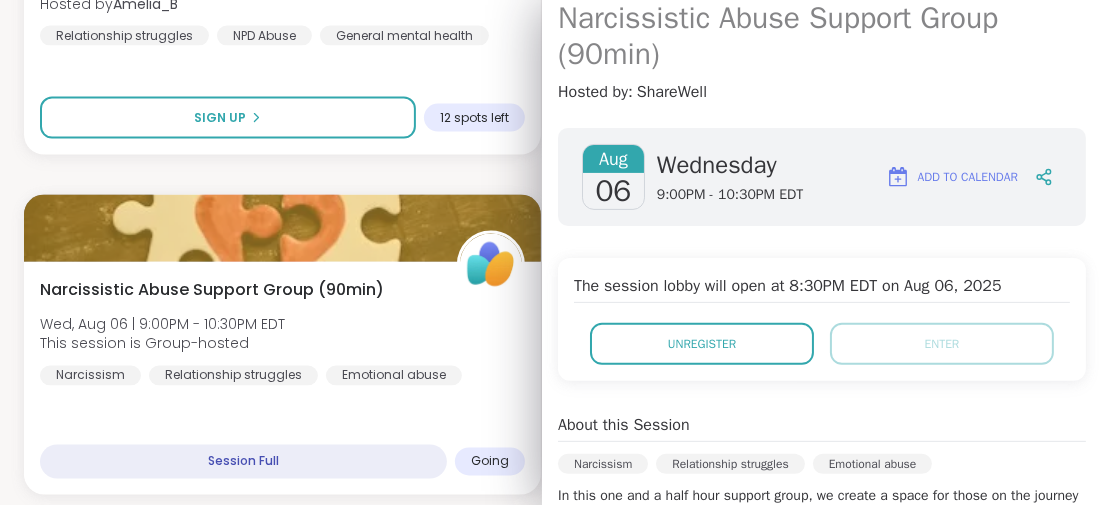 click on "Narcissistic Abuse Support Group (90min)" at bounding box center [822, 36] 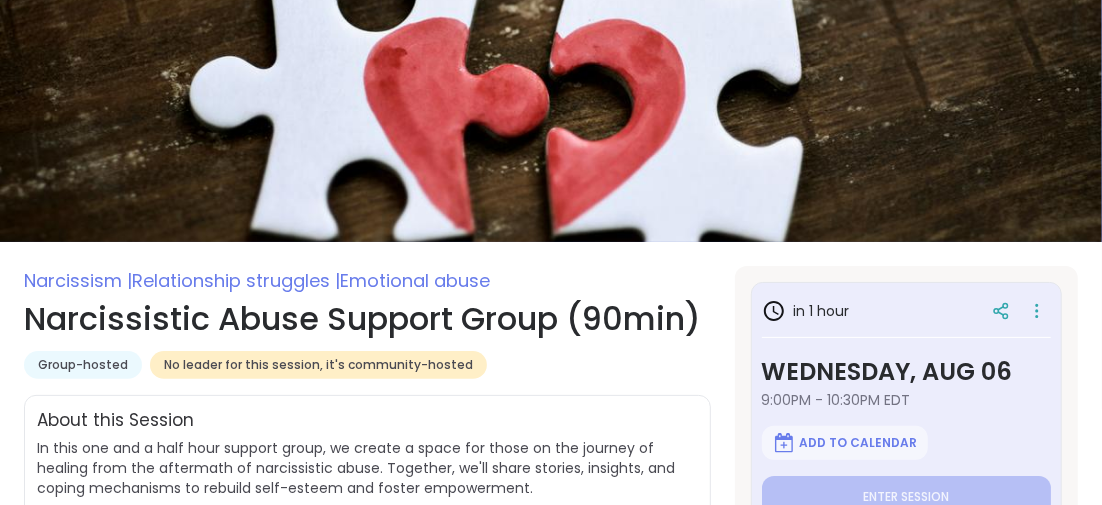 scroll, scrollTop: 300, scrollLeft: 0, axis: vertical 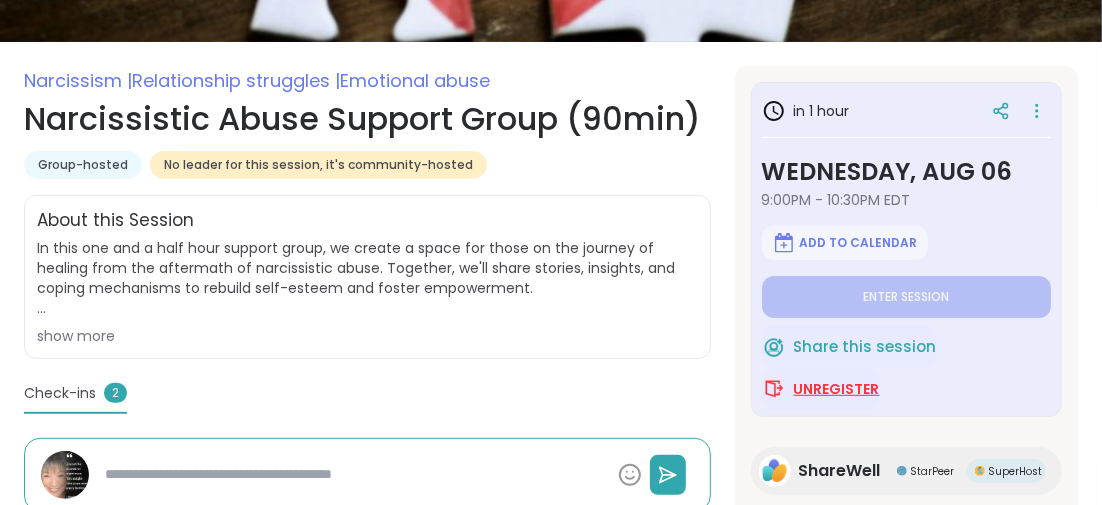 click on "Unregister" at bounding box center (837, 389) 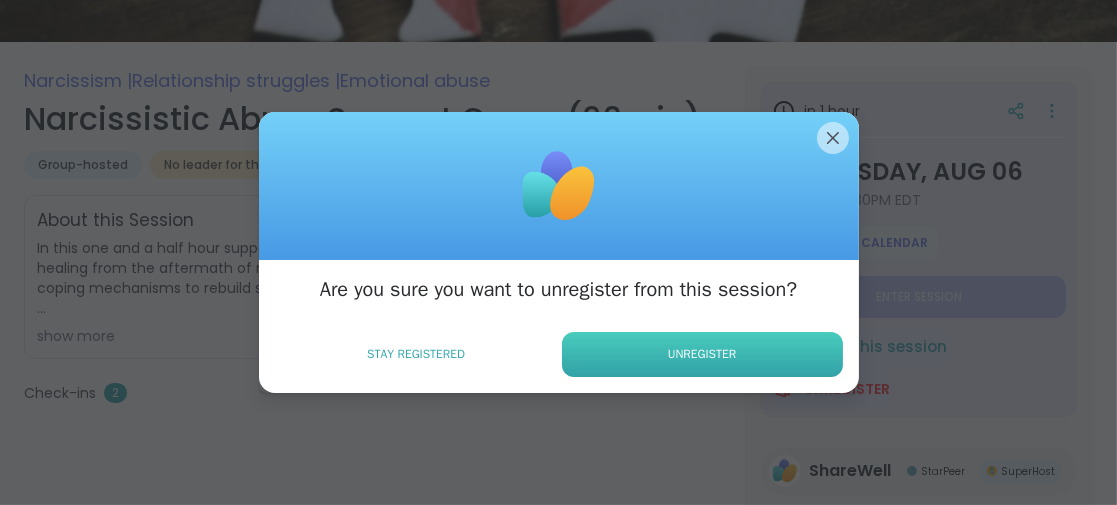 click on "Unregister" at bounding box center [702, 354] 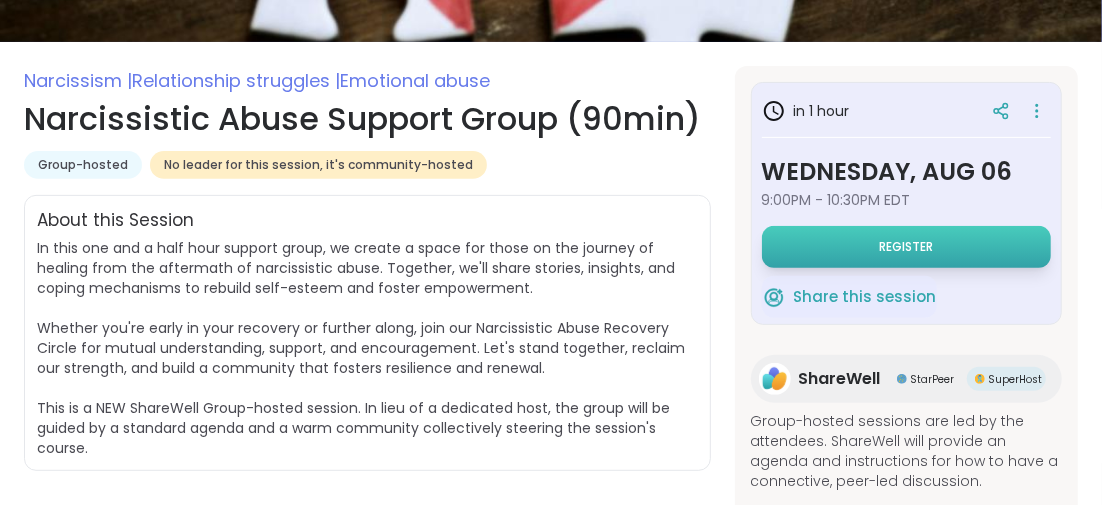 scroll, scrollTop: 0, scrollLeft: 0, axis: both 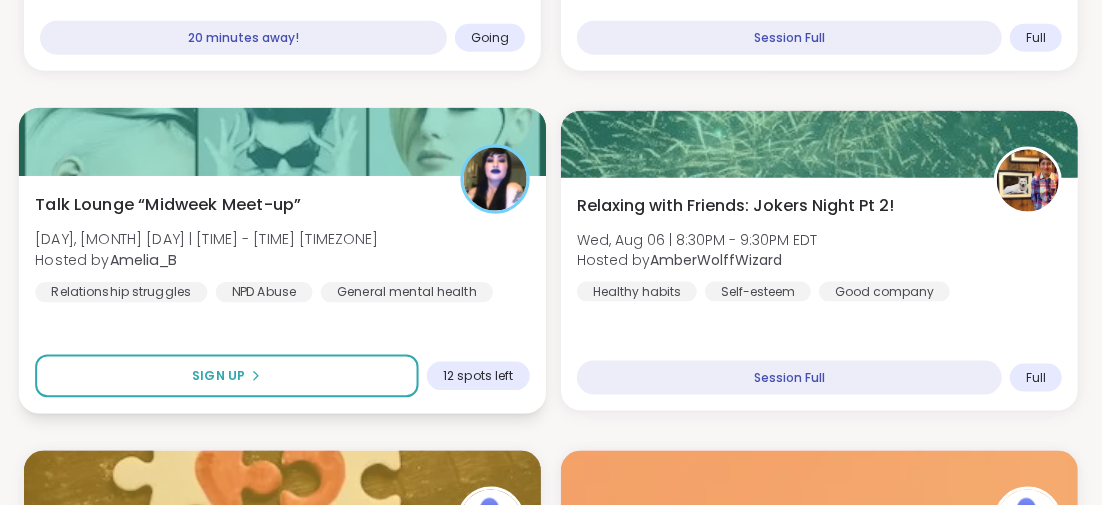 click on "Talk Lounge “Midweek Meet-up”" at bounding box center [168, 204] 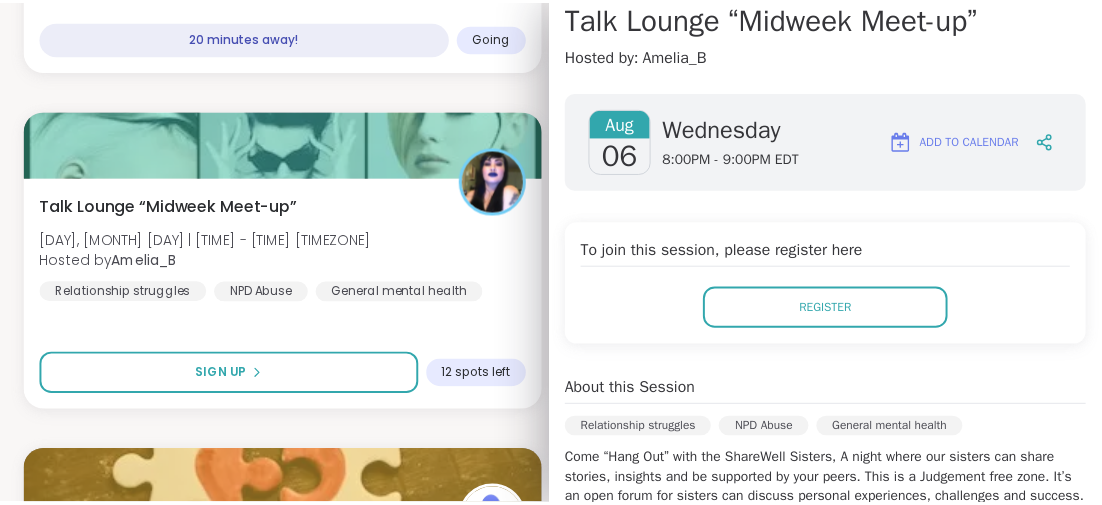 scroll, scrollTop: 0, scrollLeft: 0, axis: both 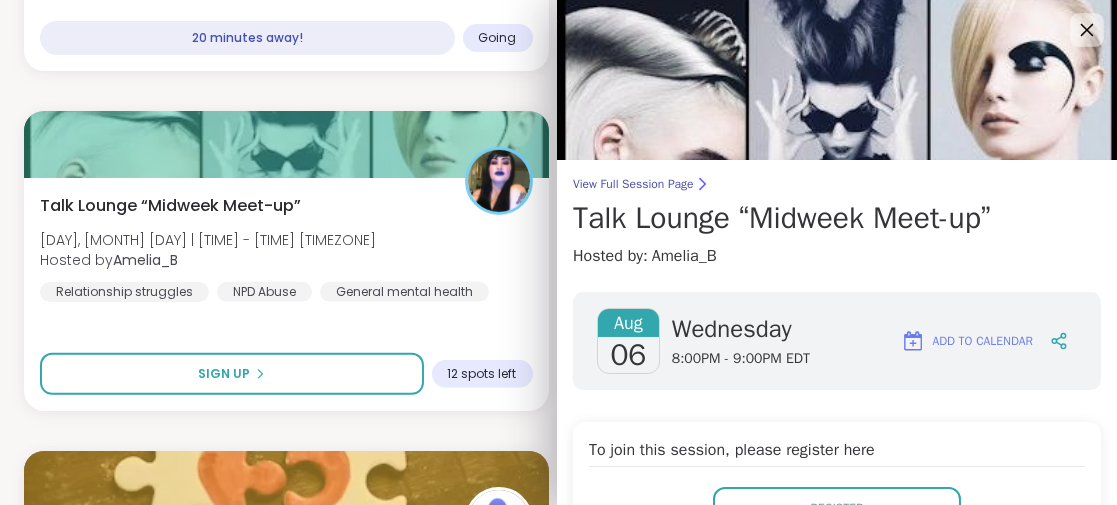 click 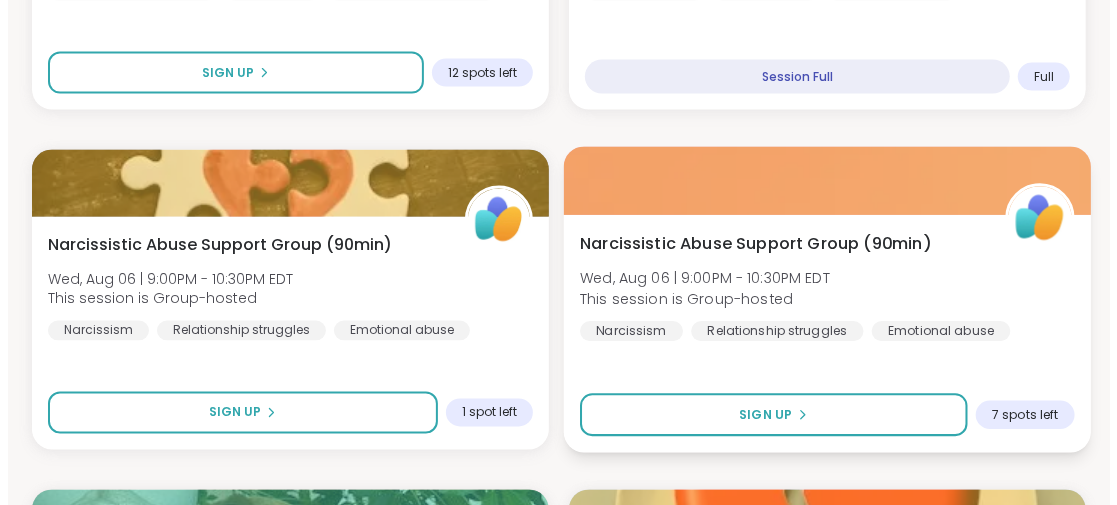 scroll, scrollTop: 1699, scrollLeft: 0, axis: vertical 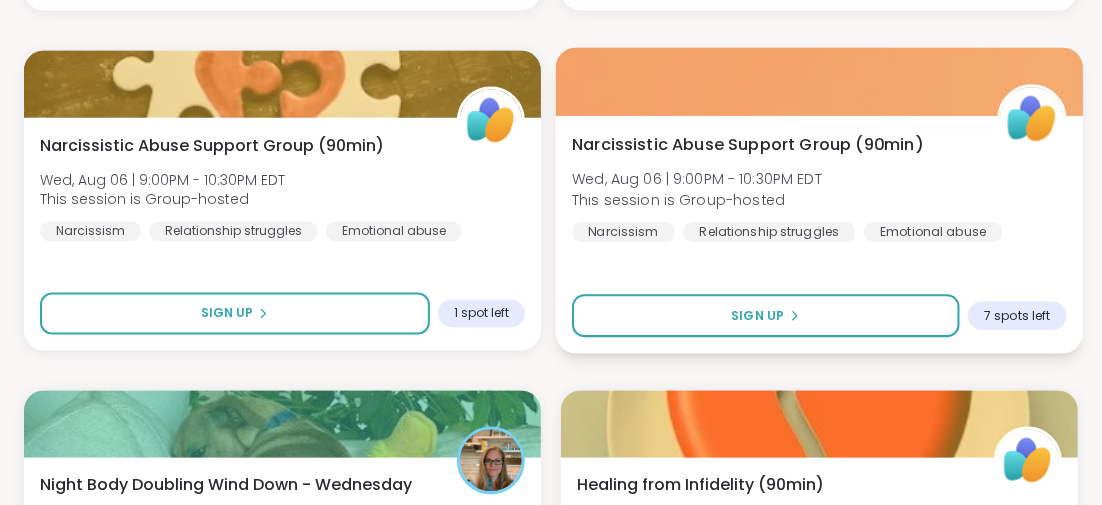 click on "Narcissistic Abuse Support Group (90min)" at bounding box center (747, 144) 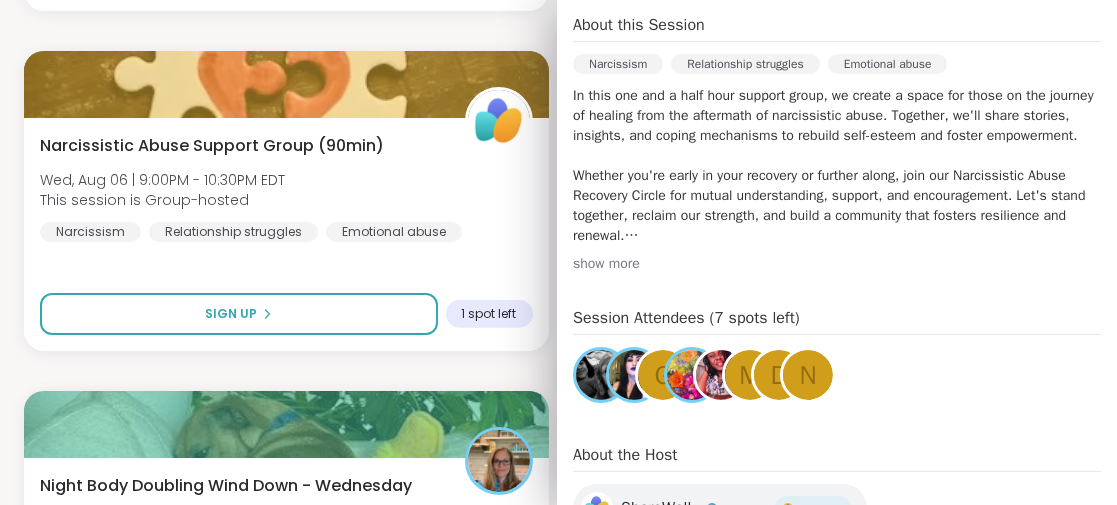 scroll, scrollTop: 300, scrollLeft: 0, axis: vertical 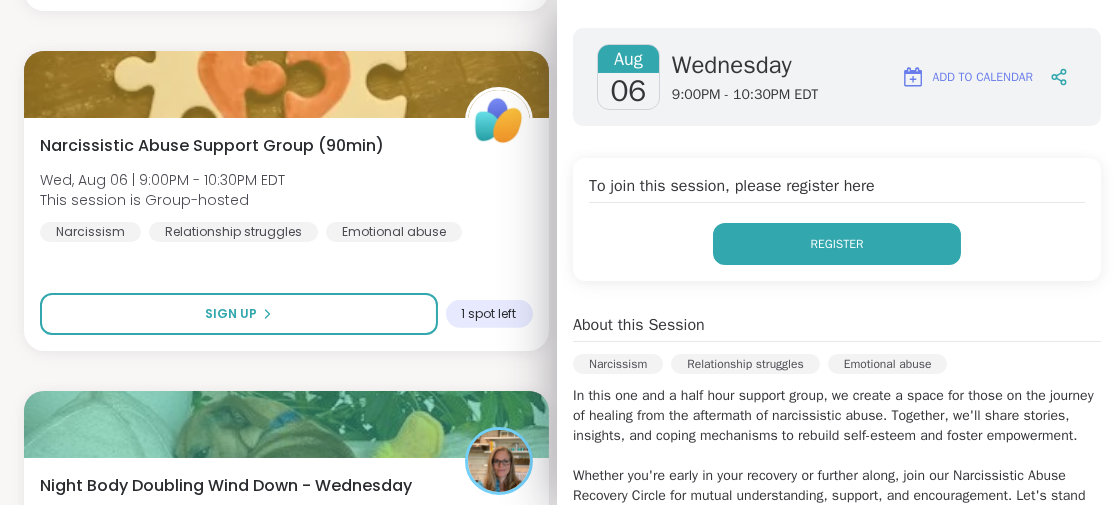 click on "Register" at bounding box center (837, 244) 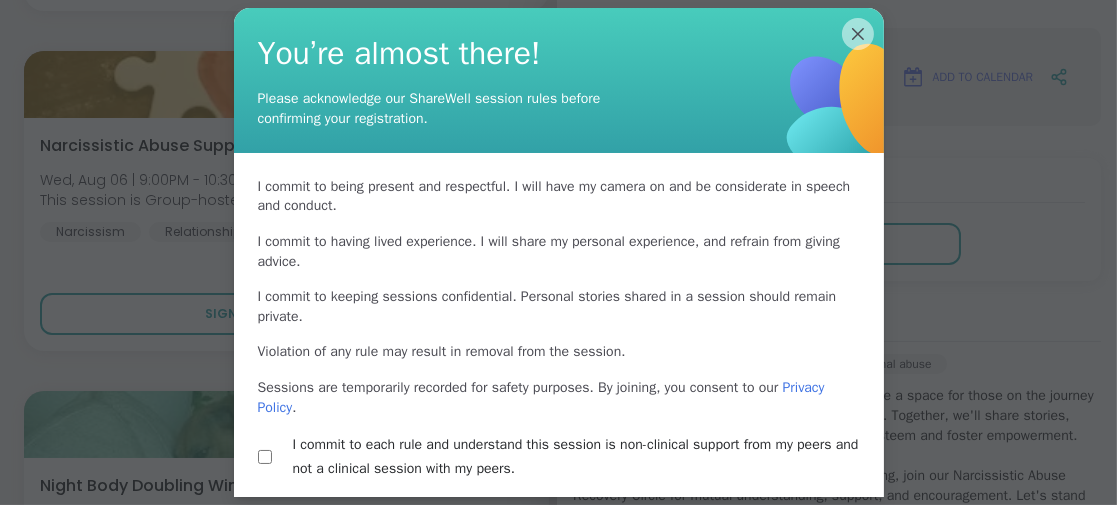 scroll, scrollTop: 78, scrollLeft: 0, axis: vertical 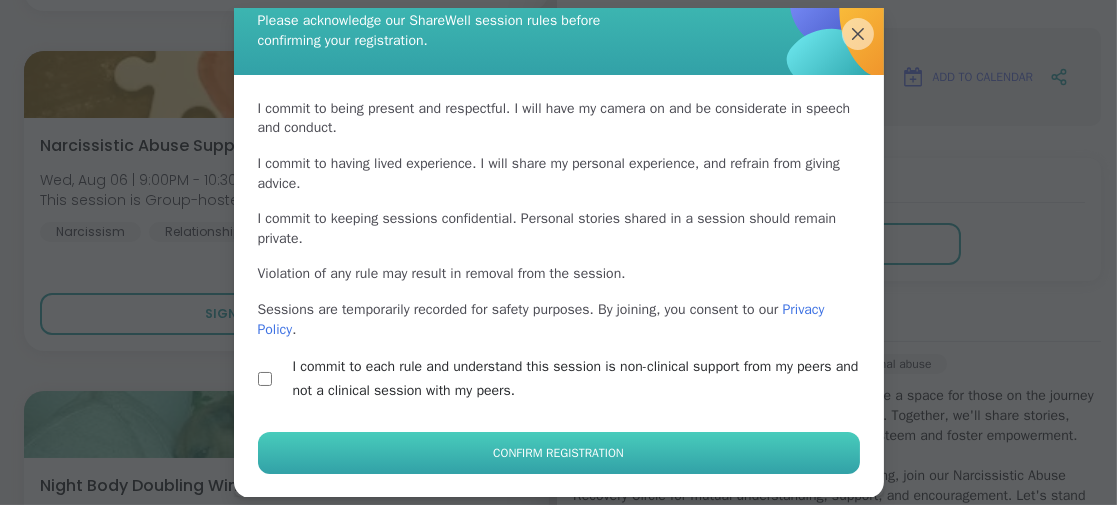 click on "Confirm Registration" at bounding box center (559, 453) 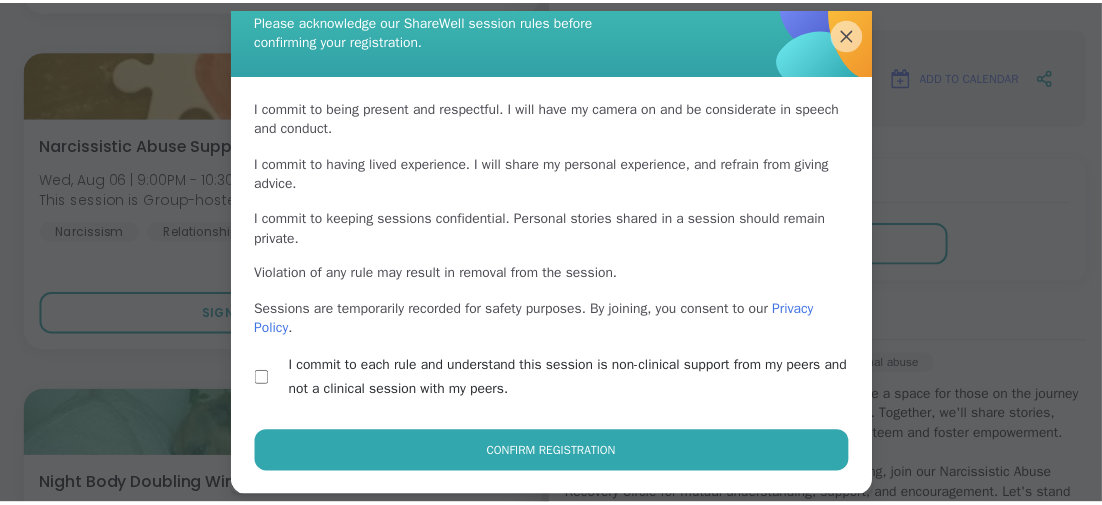 scroll, scrollTop: 62, scrollLeft: 0, axis: vertical 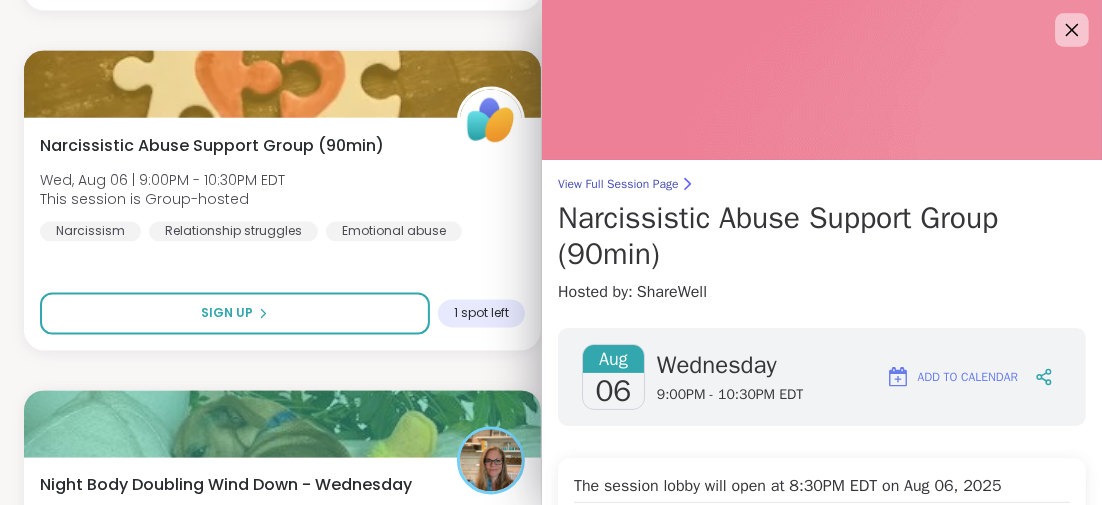 click 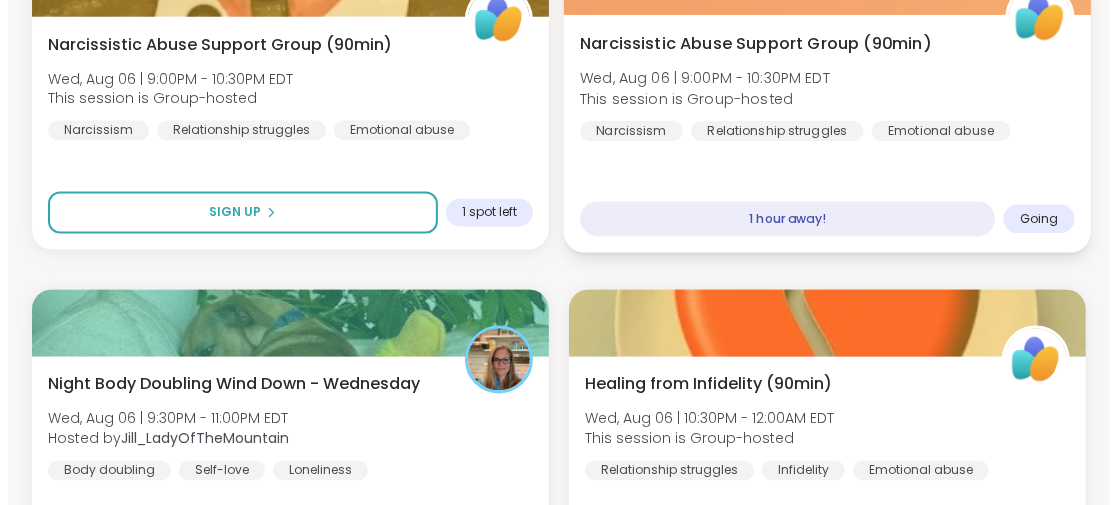 scroll, scrollTop: 1900, scrollLeft: 0, axis: vertical 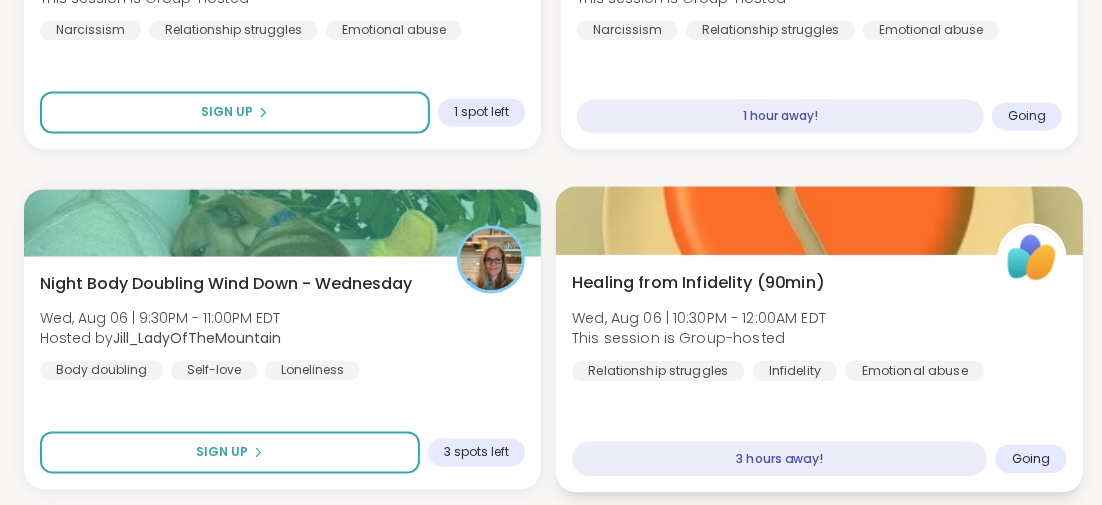 click on "Healing from Infidelity (90min)" at bounding box center (698, 283) 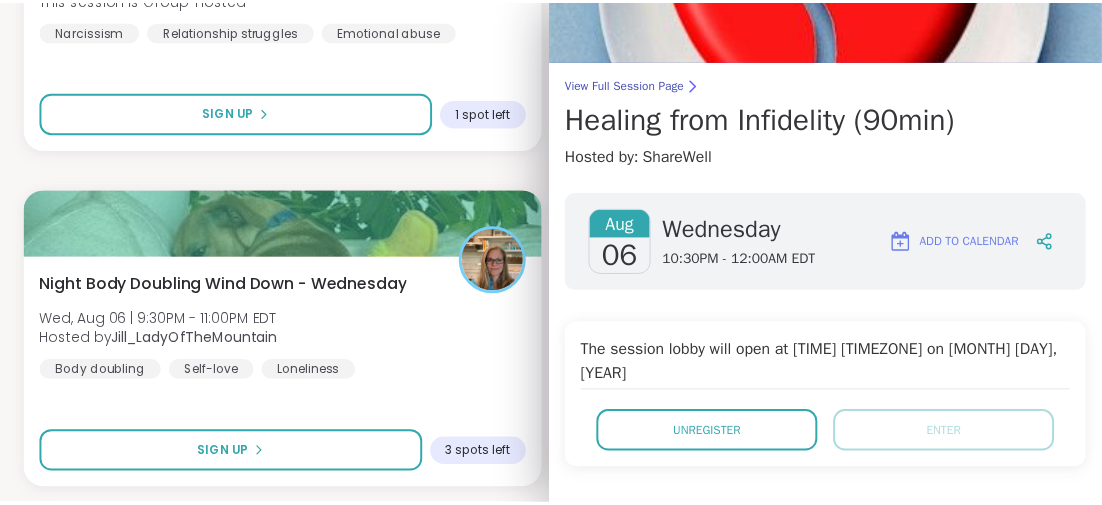 scroll, scrollTop: 0, scrollLeft: 0, axis: both 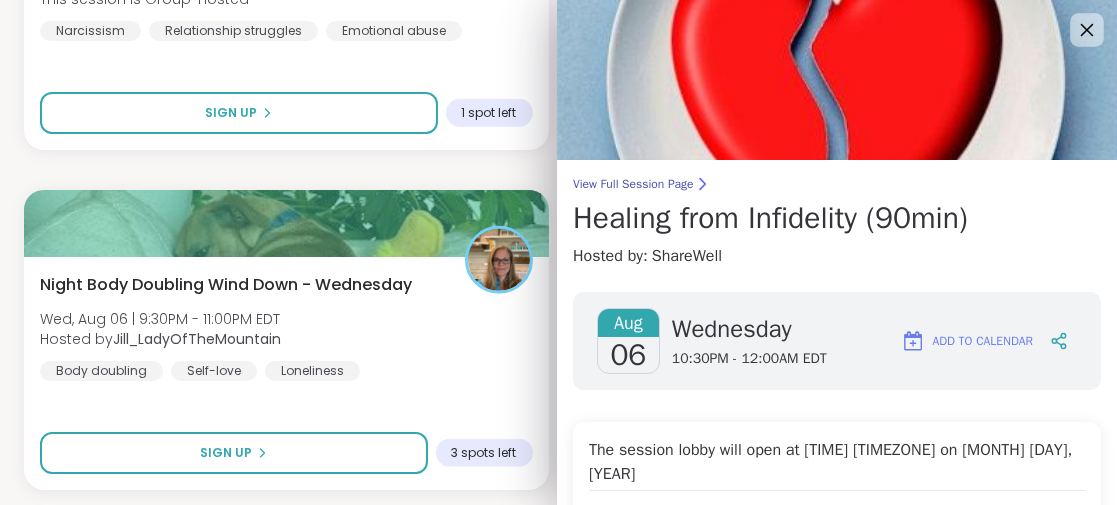 click 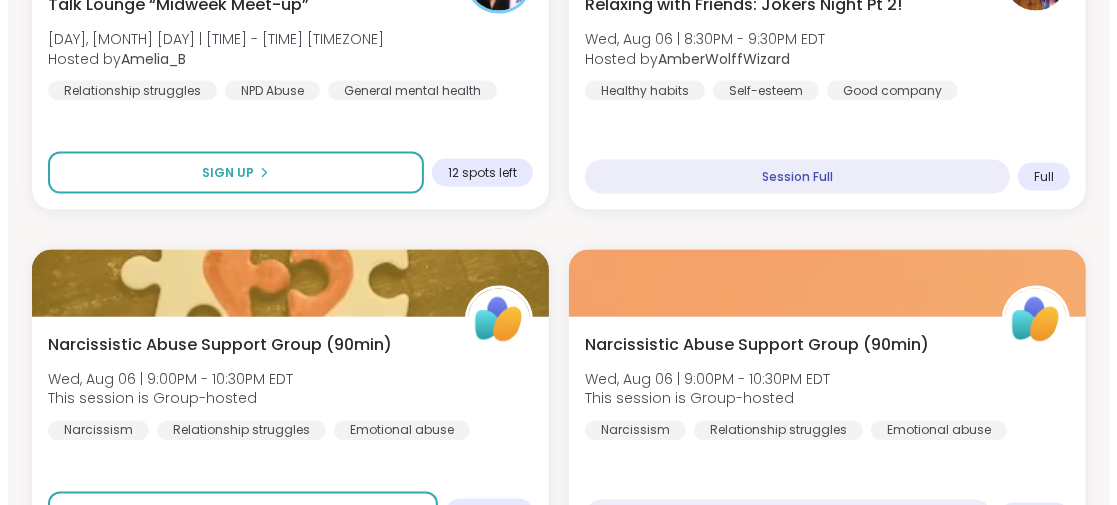 scroll, scrollTop: 1400, scrollLeft: 0, axis: vertical 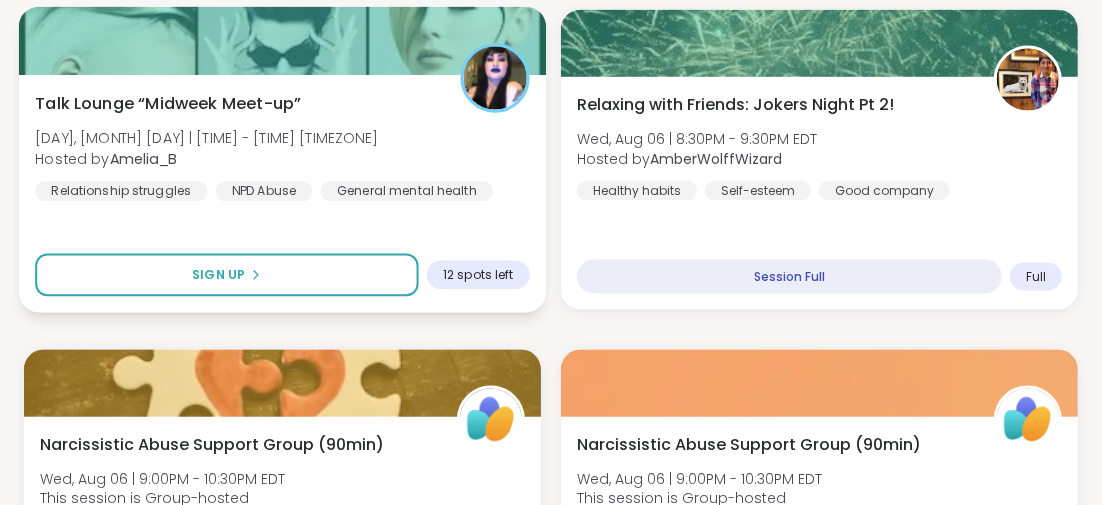 click on "Talk Lounge “Midweek Meet-up”" at bounding box center (168, 103) 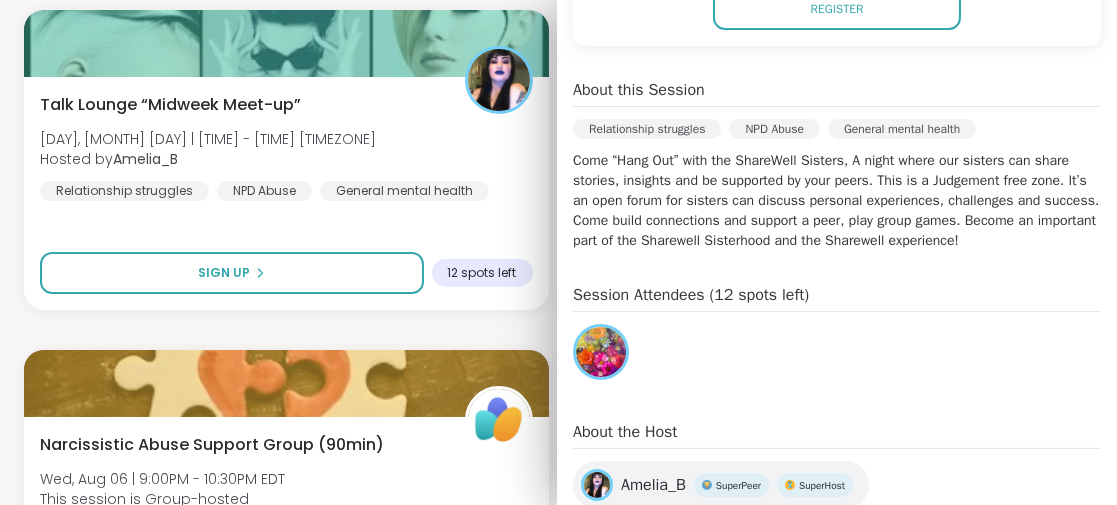 scroll, scrollTop: 557, scrollLeft: 0, axis: vertical 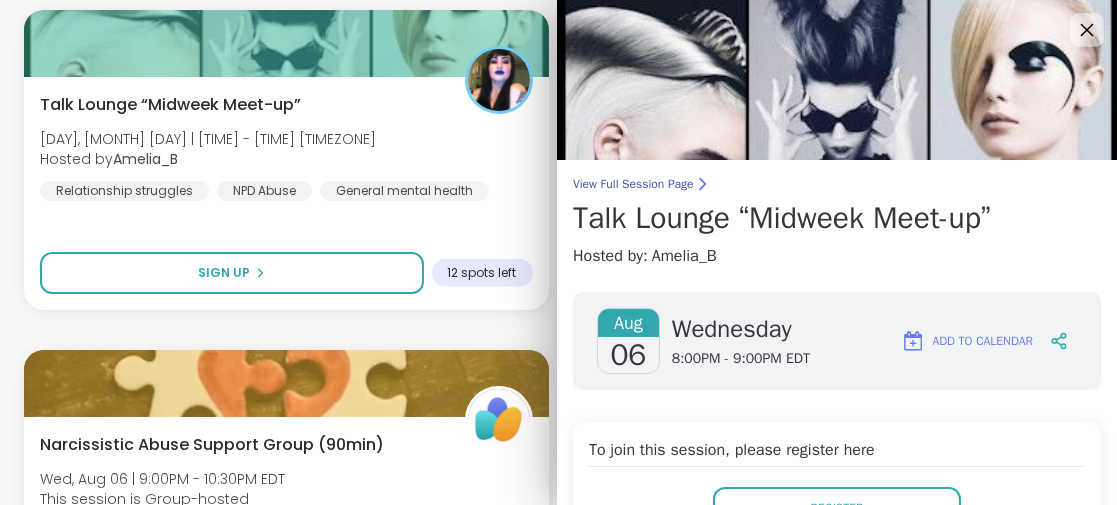 click 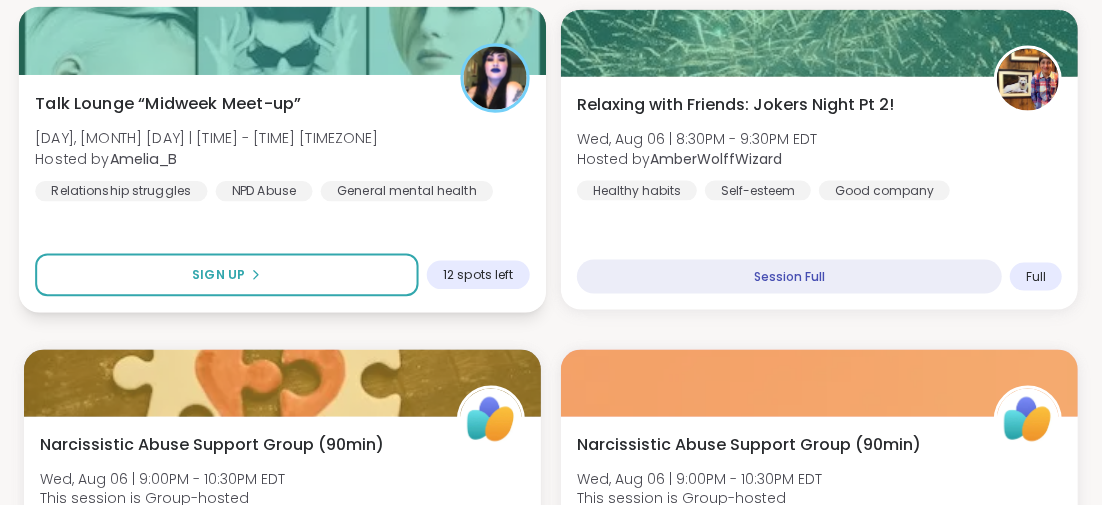 click on "Talk Lounge “Midweek Meet-up”" at bounding box center (168, 103) 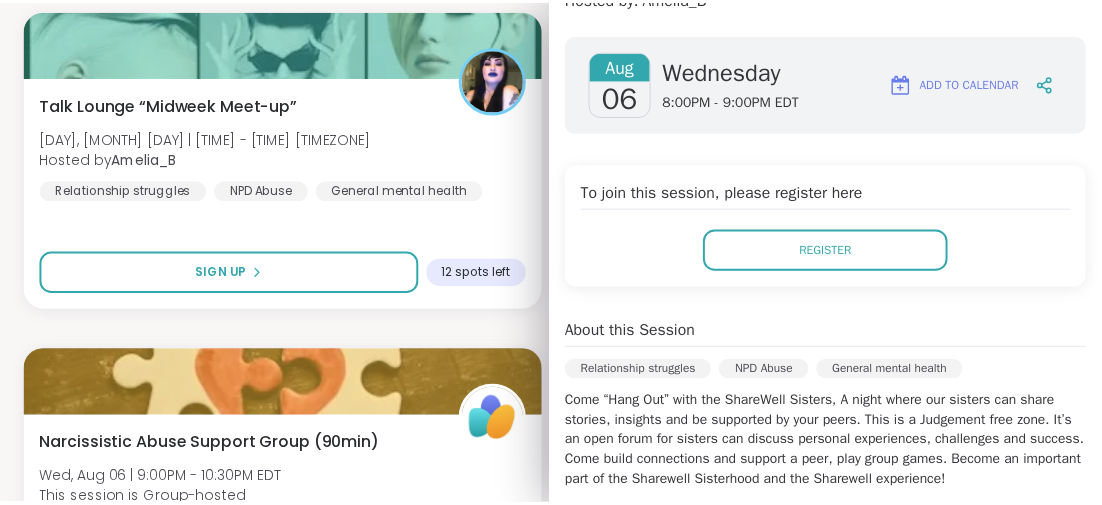 scroll, scrollTop: 58, scrollLeft: 0, axis: vertical 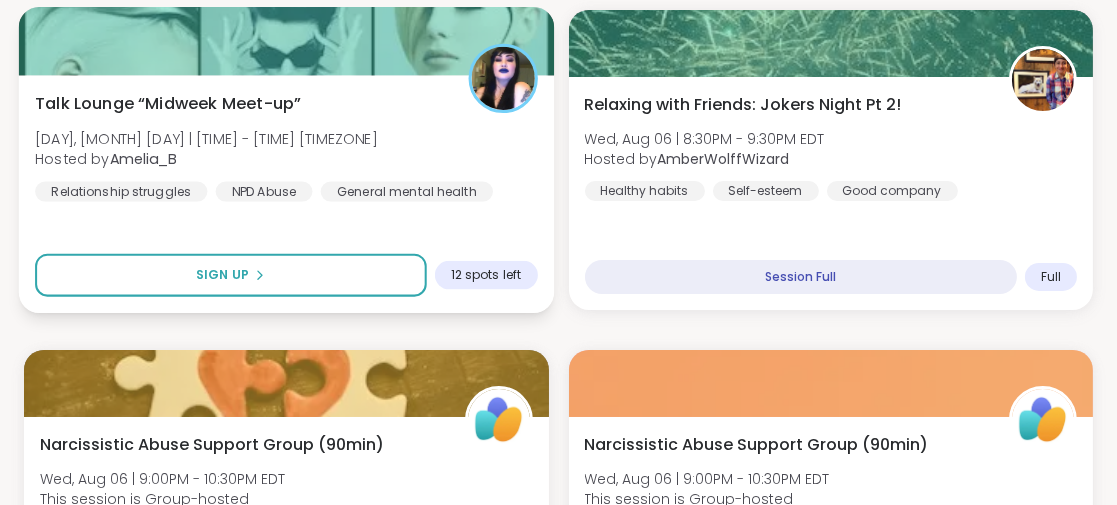 click on "Talk Lounge “Midweek Meet-up”" at bounding box center [168, 103] 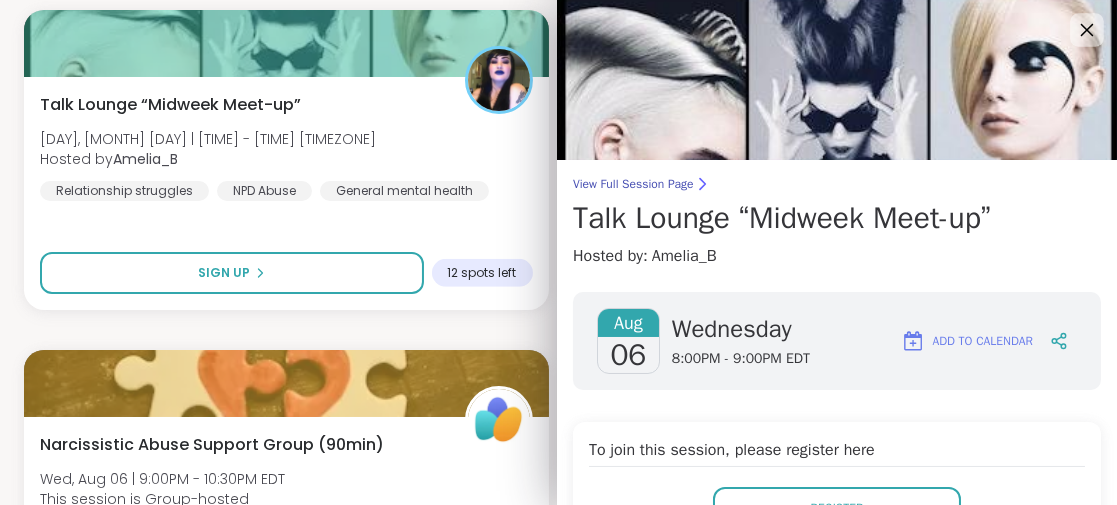 click 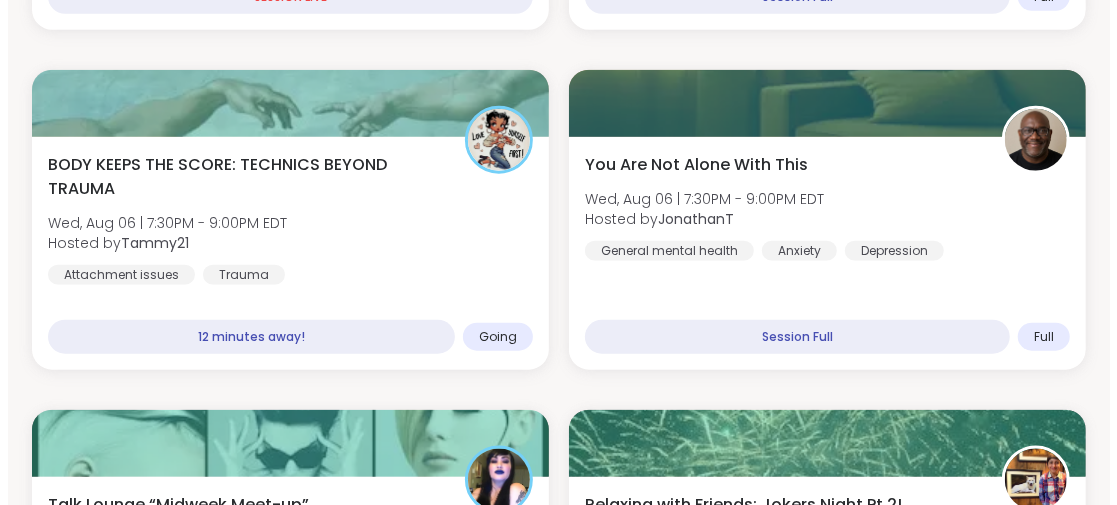 scroll, scrollTop: 1200, scrollLeft: 0, axis: vertical 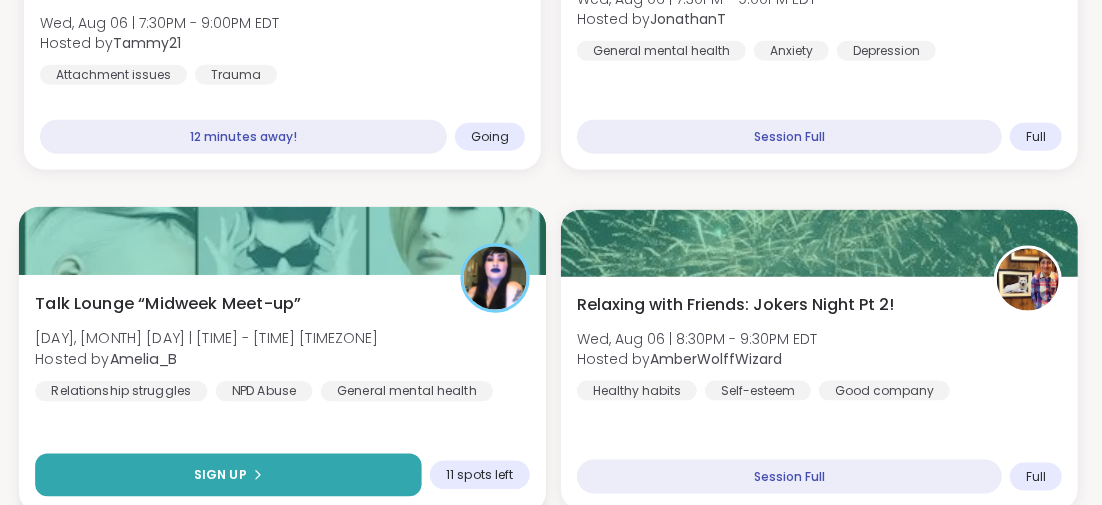 click on "Sign Up" at bounding box center [220, 475] 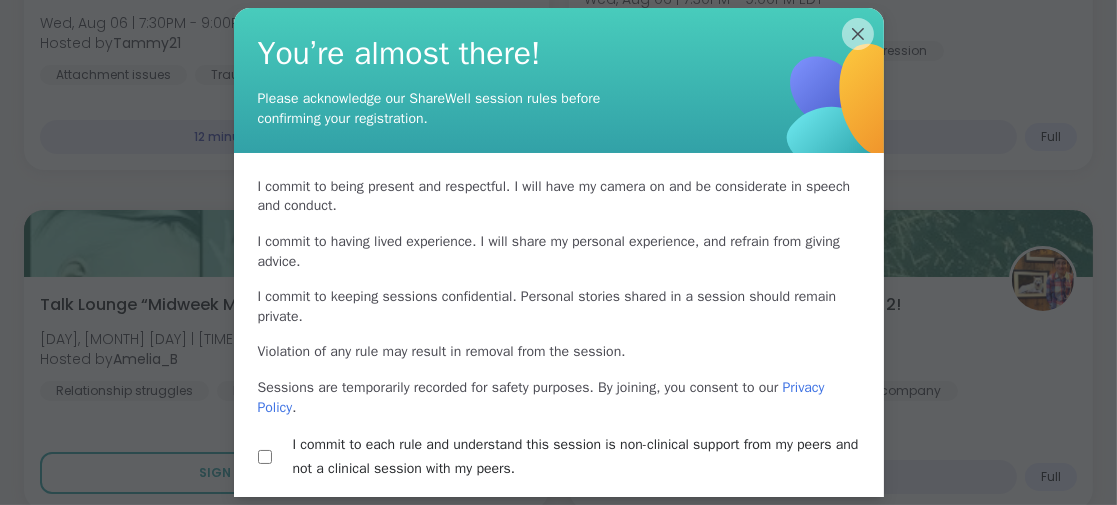 scroll, scrollTop: 78, scrollLeft: 0, axis: vertical 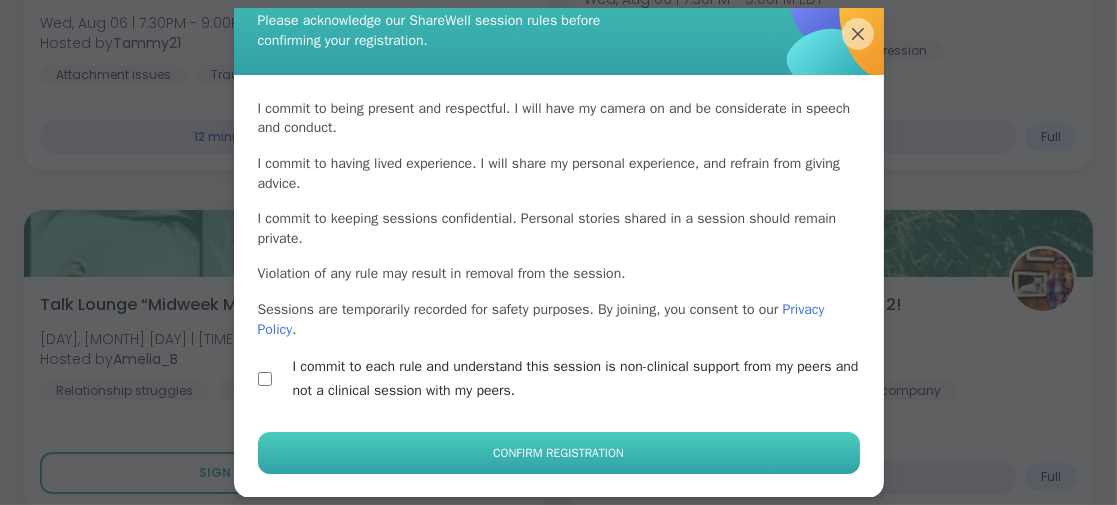 click on "Confirm Registration" at bounding box center [558, 453] 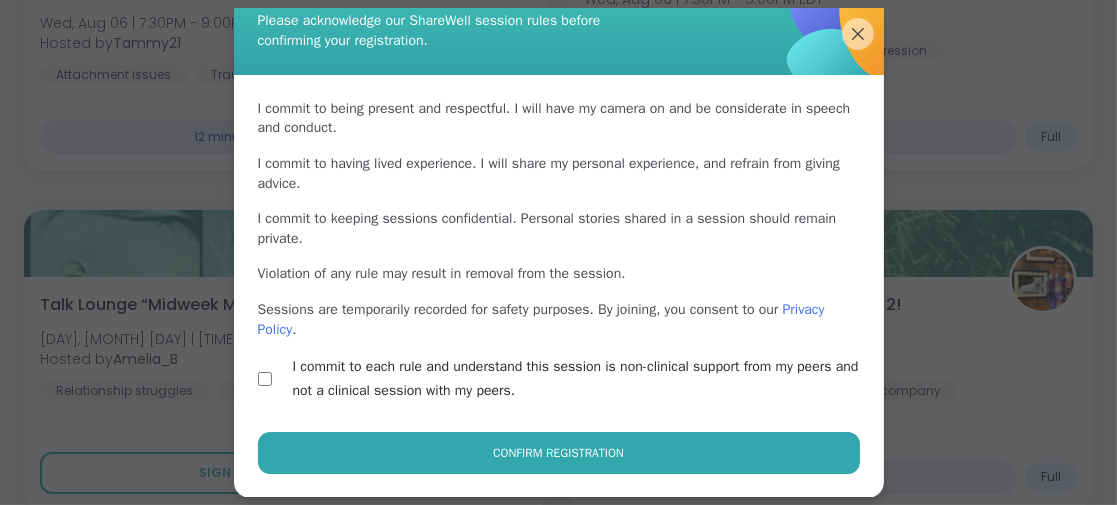 scroll, scrollTop: 62, scrollLeft: 0, axis: vertical 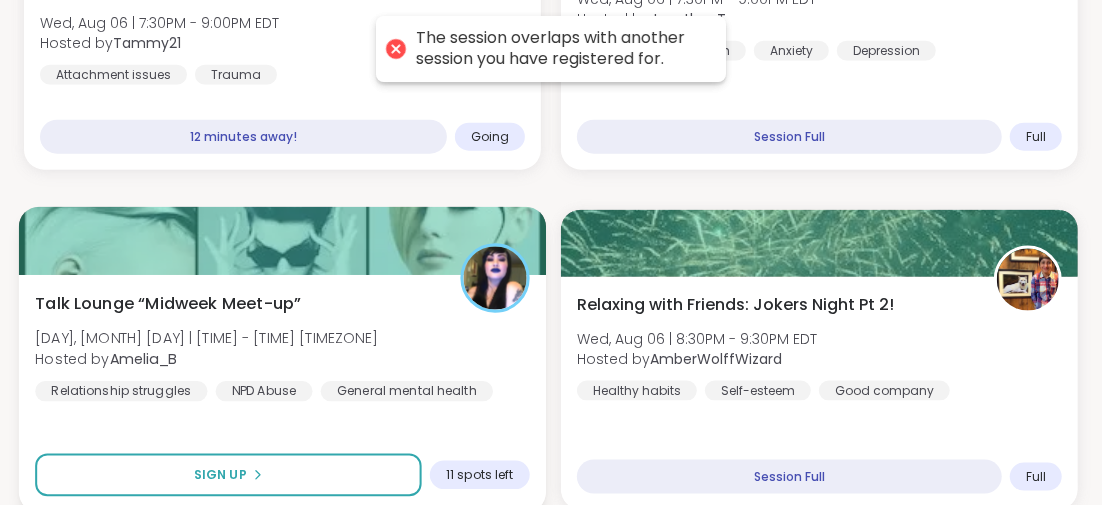 drag, startPoint x: 274, startPoint y: 297, endPoint x: 373, endPoint y: 312, distance: 100.12991 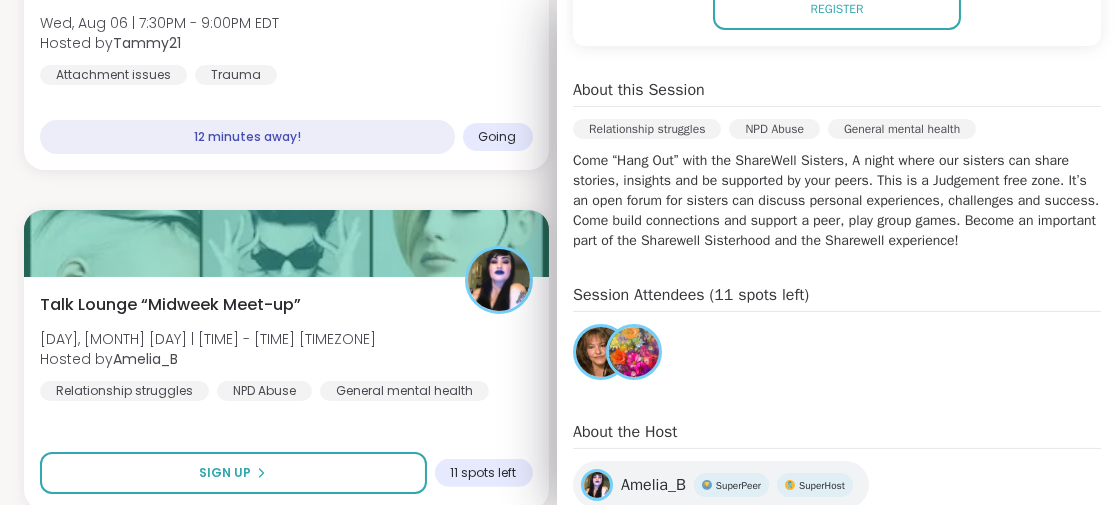 scroll, scrollTop: 400, scrollLeft: 0, axis: vertical 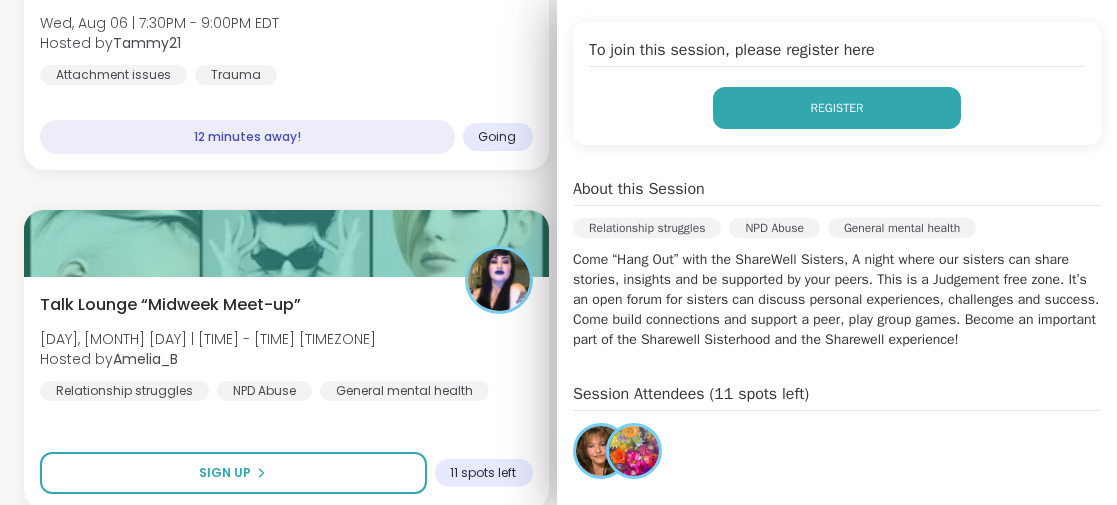 click on "Register" at bounding box center [837, 108] 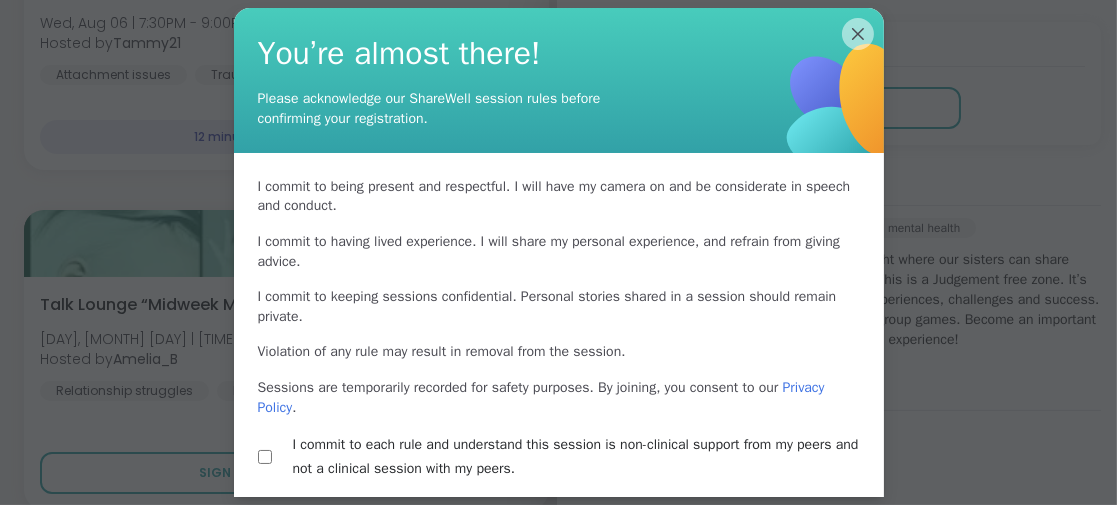 scroll, scrollTop: 78, scrollLeft: 0, axis: vertical 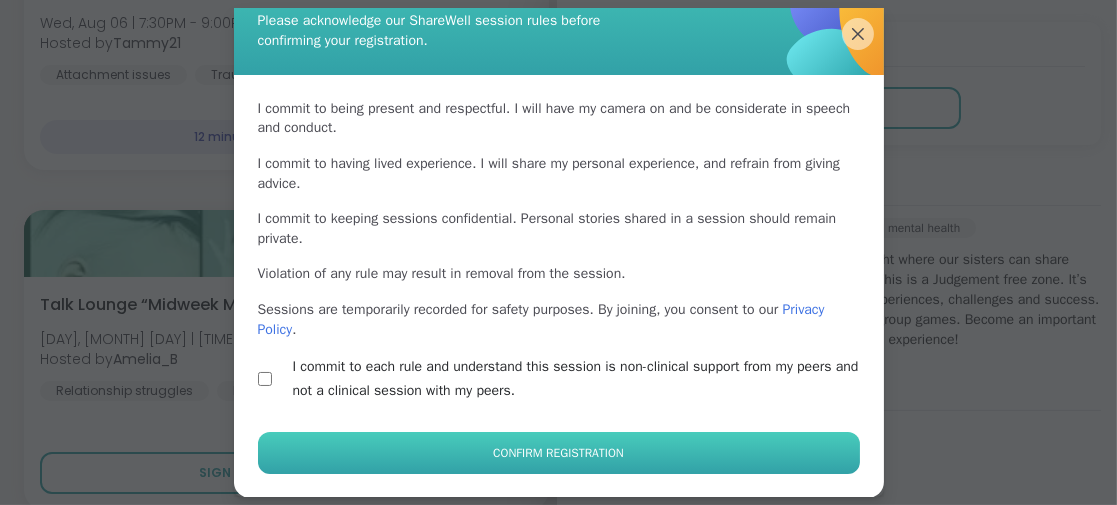 click on "Confirm Registration" at bounding box center (558, 453) 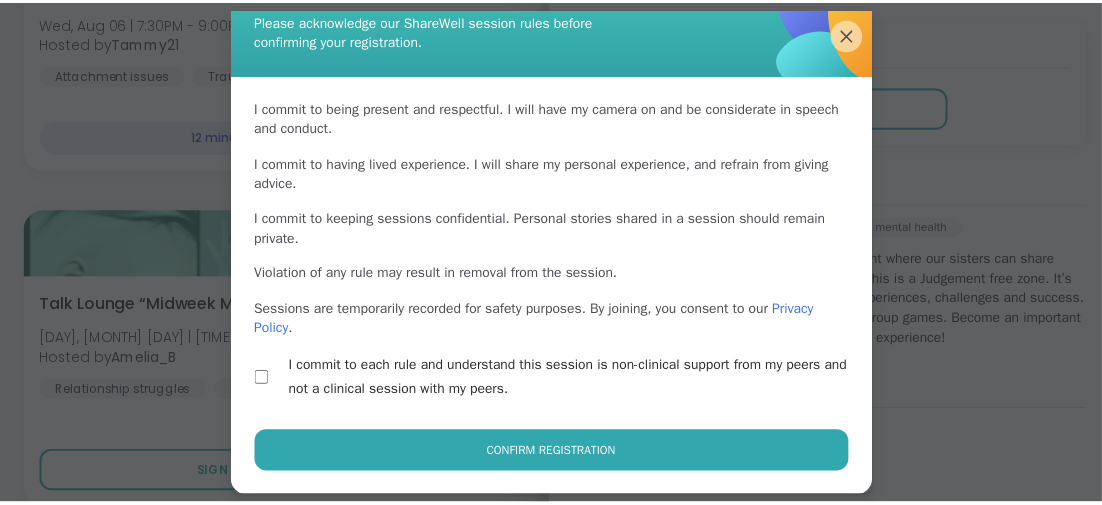 scroll, scrollTop: 62, scrollLeft: 0, axis: vertical 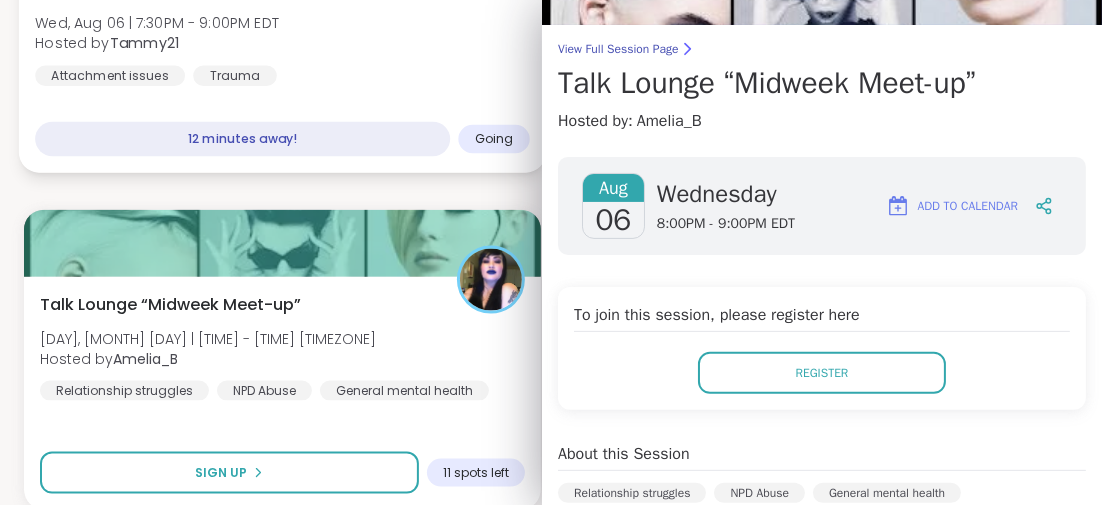 click on "BODY KEEPS THE SCORE: TECHNICS BEYOND TRAUMA [DAY], [MONTH] [DAY] | [TIME] - [TIME] [TIMEZONE] Hosted by  [NAME] Attachment issues Trauma" at bounding box center (282, 18) 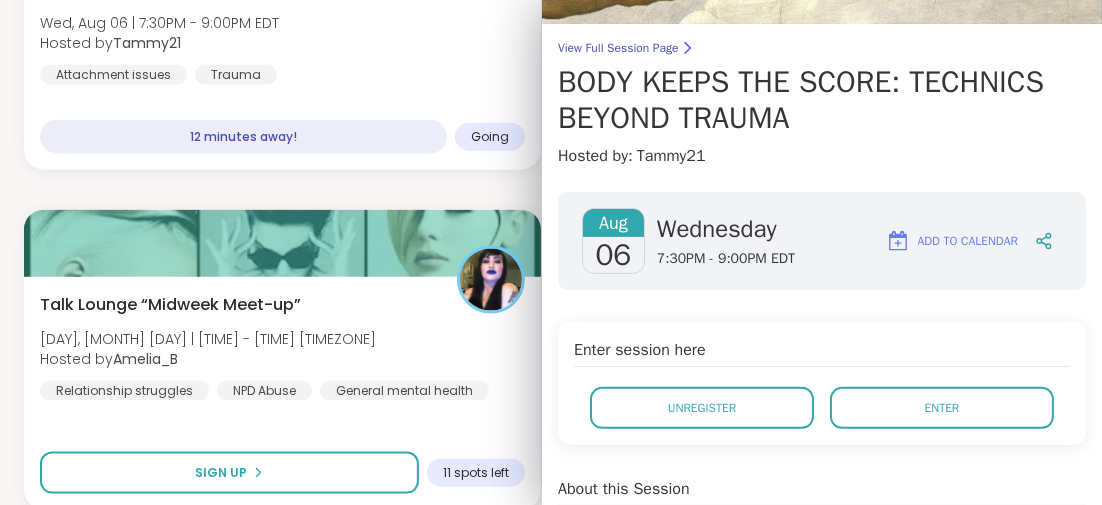scroll, scrollTop: 137, scrollLeft: 0, axis: vertical 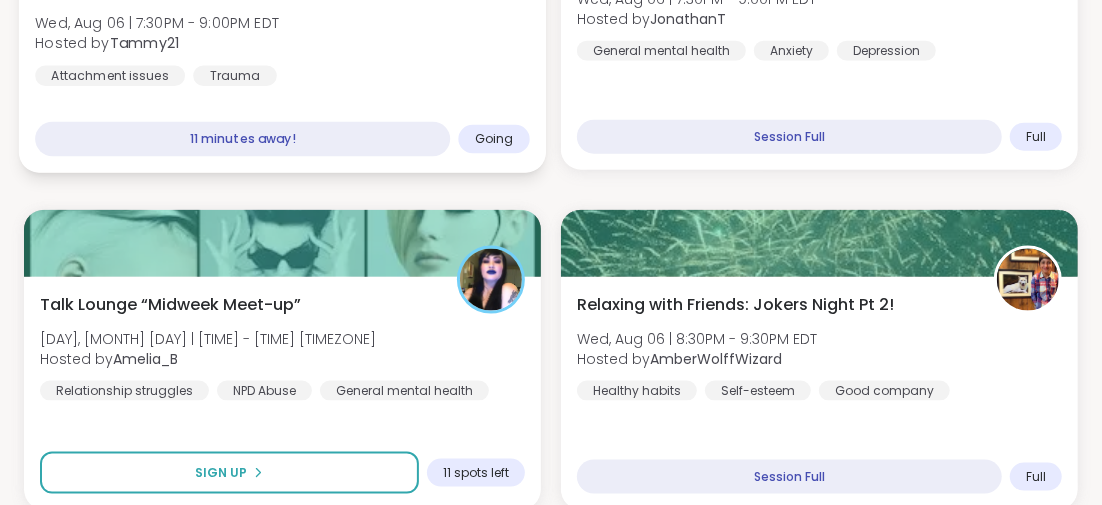 click on "11 minutes away!" at bounding box center [242, 139] 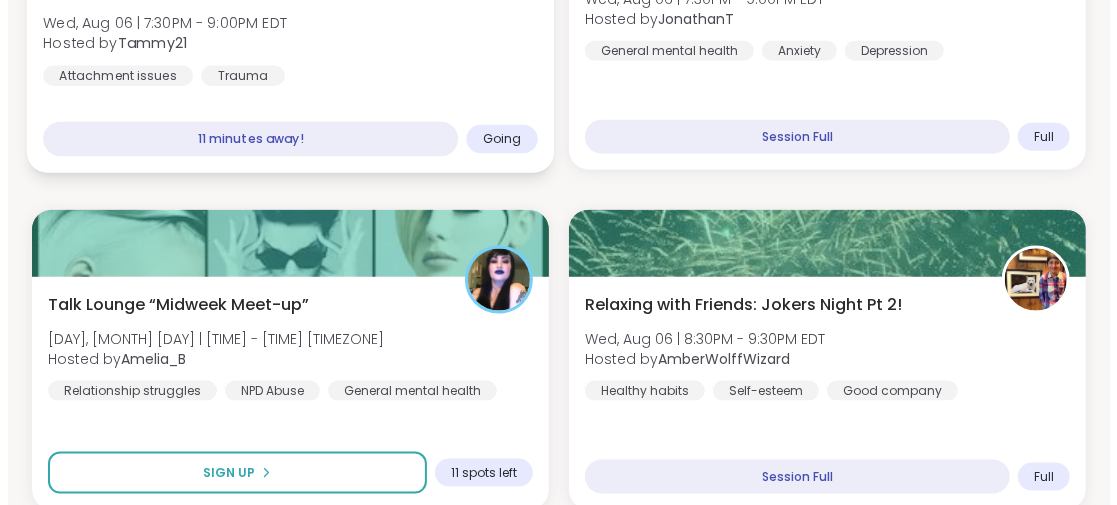 scroll, scrollTop: 1100, scrollLeft: 0, axis: vertical 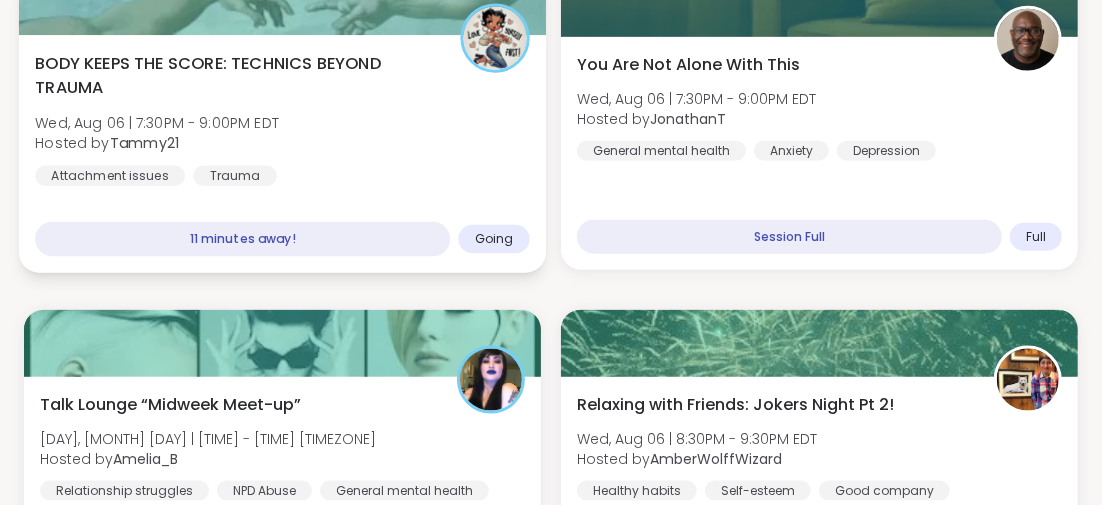 click on "BODY KEEPS THE SCORE: TECHNICS BEYOND TRAUMA" at bounding box center [236, 75] 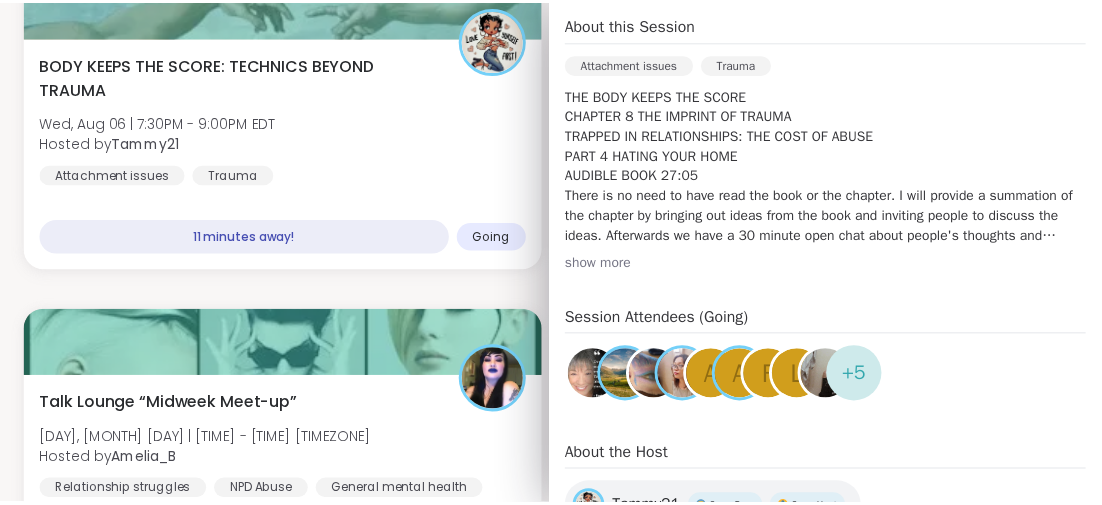scroll, scrollTop: 499, scrollLeft: 0, axis: vertical 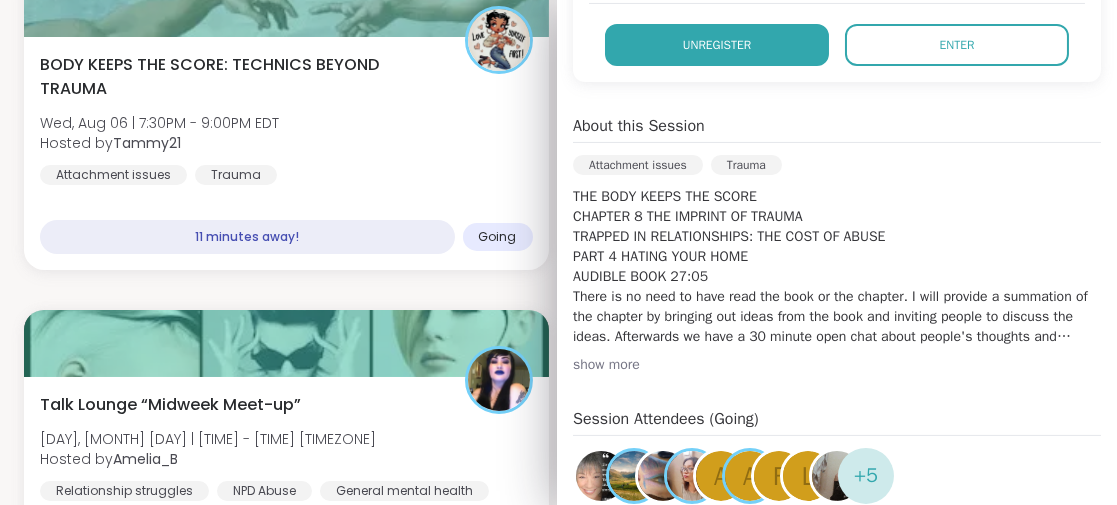 click on "Unregister" at bounding box center [717, 45] 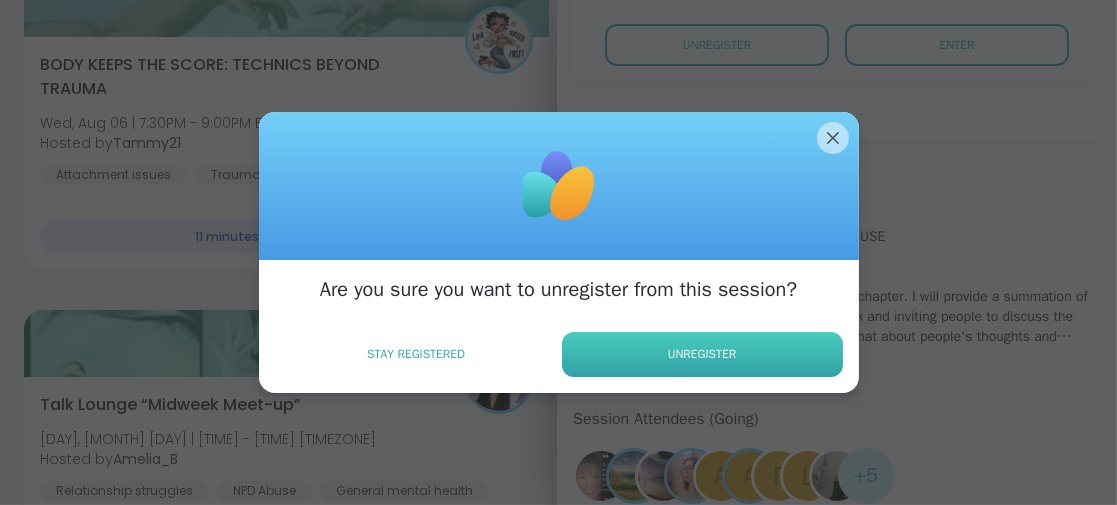 click on "Unregister" at bounding box center (702, 354) 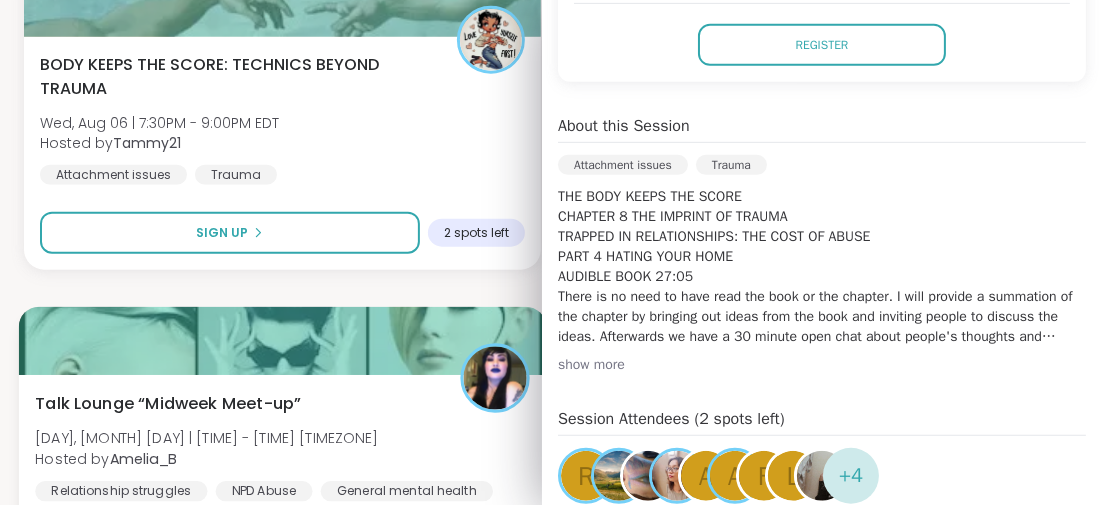 click on "Talk Lounge “Midweek Meet-up”" at bounding box center (168, 403) 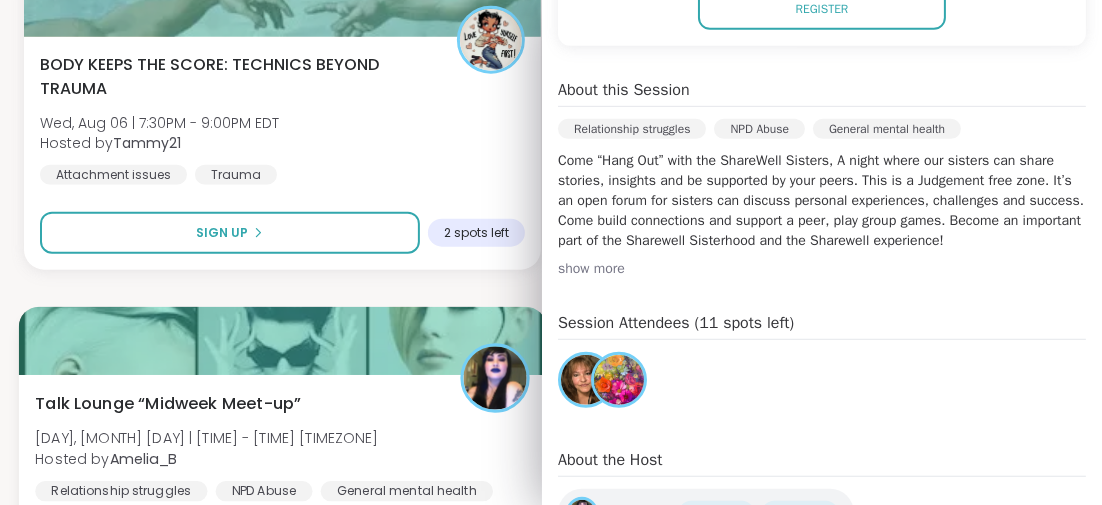 scroll, scrollTop: 463, scrollLeft: 0, axis: vertical 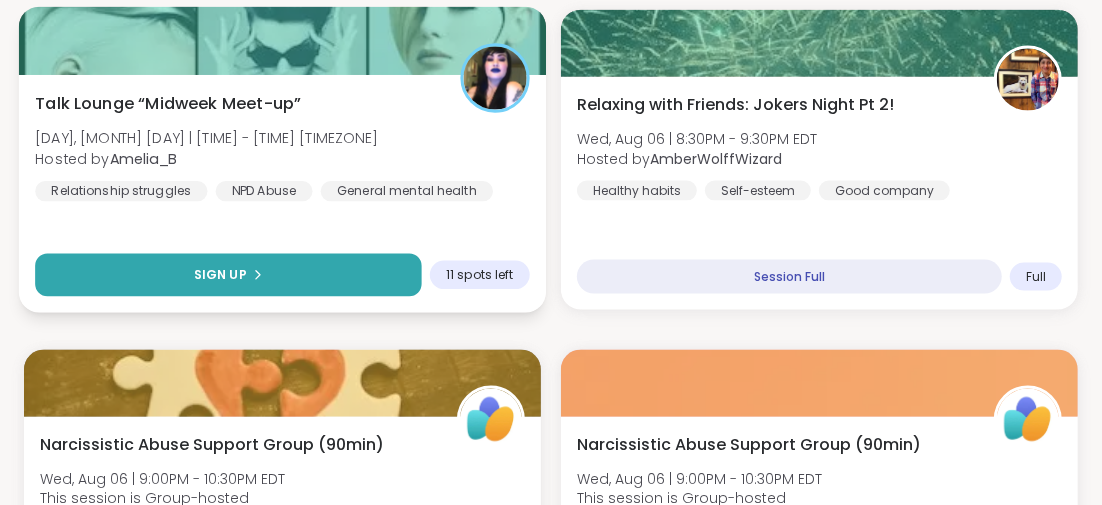 click on "Sign Up" at bounding box center [228, 275] 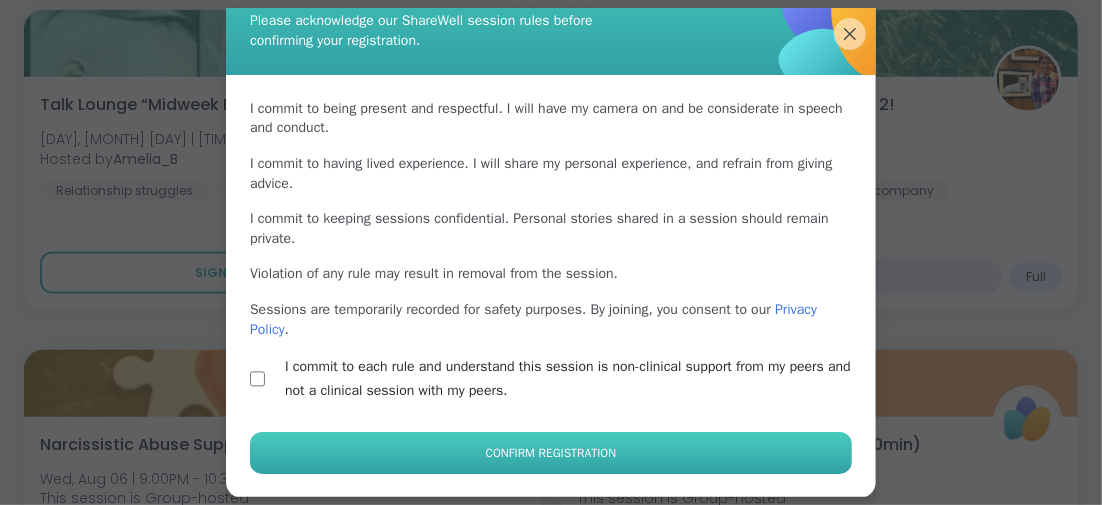click on "Confirm Registration" at bounding box center (551, 453) 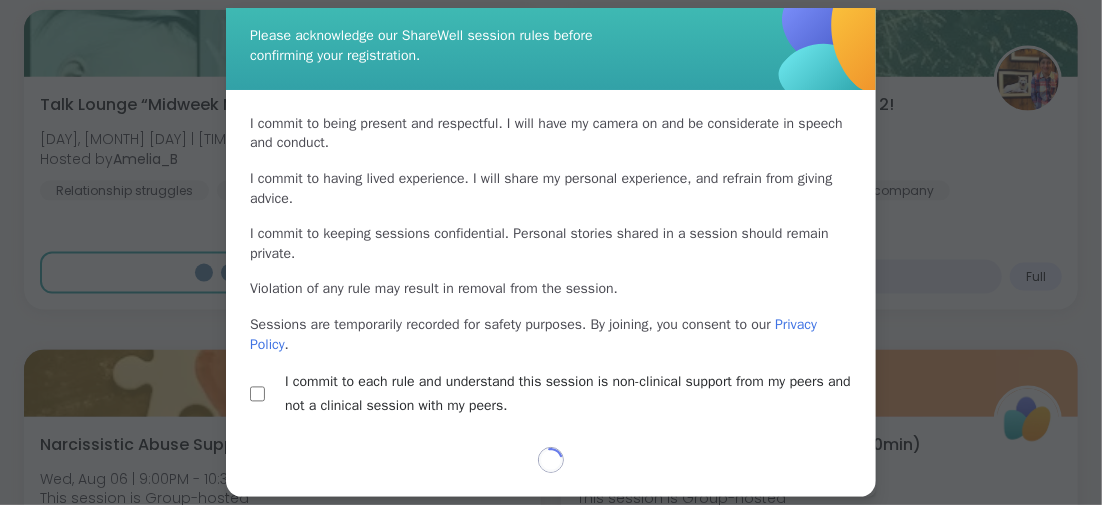 scroll, scrollTop: 62, scrollLeft: 0, axis: vertical 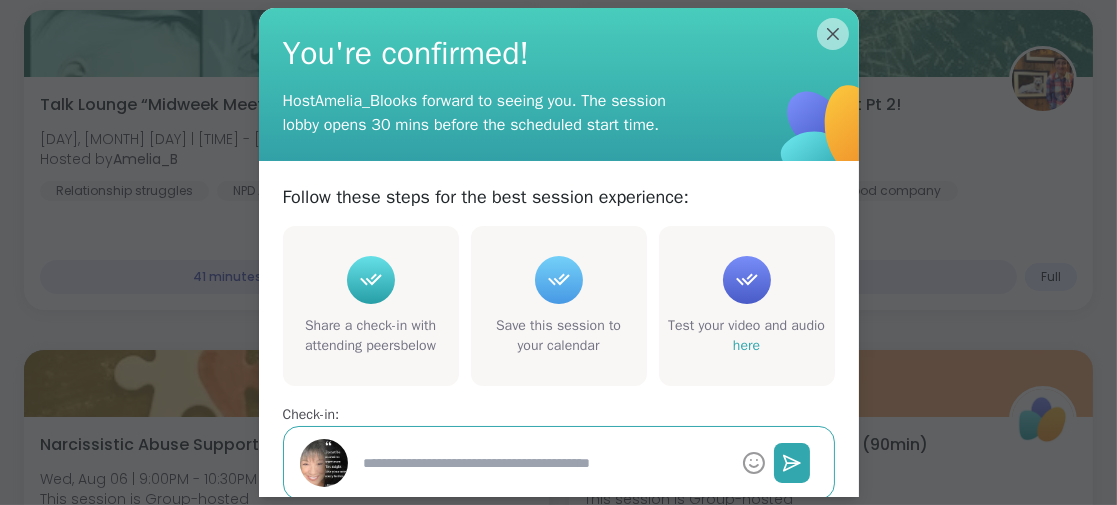 type on "*" 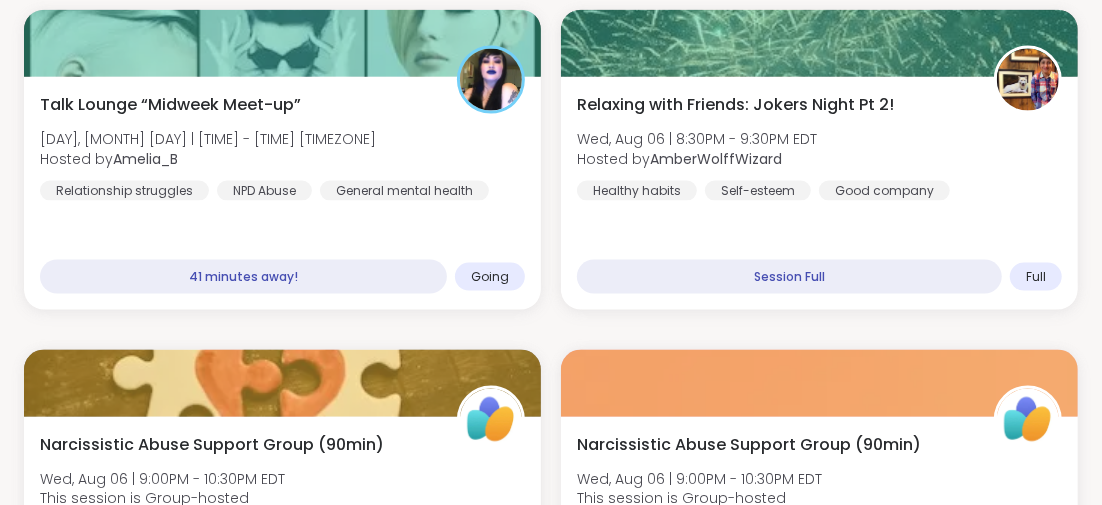 click on "Upcoming Sessions CREATE A SESSION All Sessions Pro Sessions NEW My Sessions [NUMBER] Find your next session Search  Filter   happy hour pop up and chill [DAY], [MONTH] [DAY] | [TIME] - [TIME] [TIMEZONE] Hosted by  [NAME] Social anxiety Self-care Self-Improvement SESSION LIVE Pro Session Positive Psychology for Everyday Happiness [DAY], [MONTH] [DAY] | [TIME] - [TIME] [TIMEZONE] Hosted by  [NAME] General mental health Self-Improvement Growth SESSION LIVE Relaxing with Friends: Jokers Night!  [DAY], [MONTH] [DAY] | [TIME] - [TIME] [TIMEZONE] Hosted by  [NAME] Good company Self-esteem Healthy habits SESSION LIVE Wisdom Win Wednesday [DAY], [MONTH] [DAY] | [TIME] - [TIME] [TIMEZONE] Hosted by  [NAME] Healing Mindfulness Identity Session Full Full BODY KEEPS THE SCORE: TECHNICS BEYOND TRAUMA [DAY], [MONTH] [DAY] | [TIME] - [TIME] [TIMEZONE] Hosted by  [NAME] Attachment issues Trauma Sign Up [NUMBER] spots left You Are Not Alone With This [DAY], [MONTH] [DAY] | [TIME] - [TIME] [TIMEZONE] Hosted by  [NAME] General mental health Anxiety Depression Session Full Full Talk Lounge “Midweek Meet-up”" at bounding box center [551, 1906] 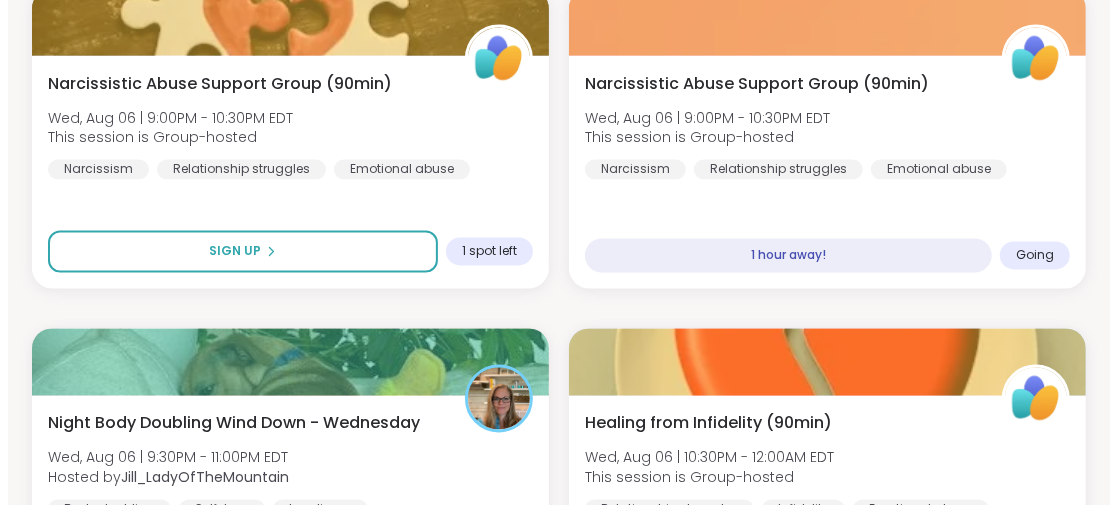 scroll, scrollTop: 1646, scrollLeft: 0, axis: vertical 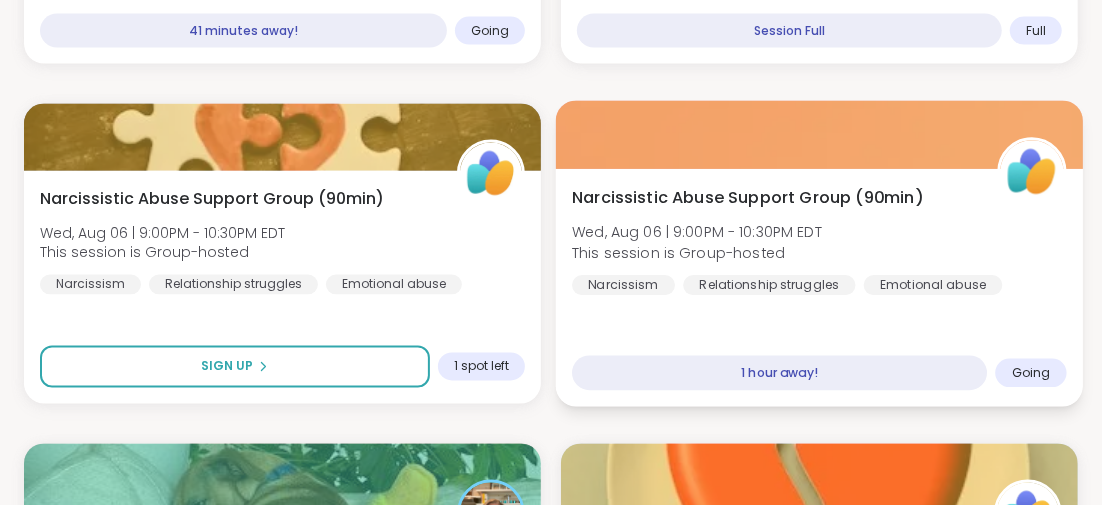 click on "Narcissistic Abuse Support Group (90min)" at bounding box center [747, 197] 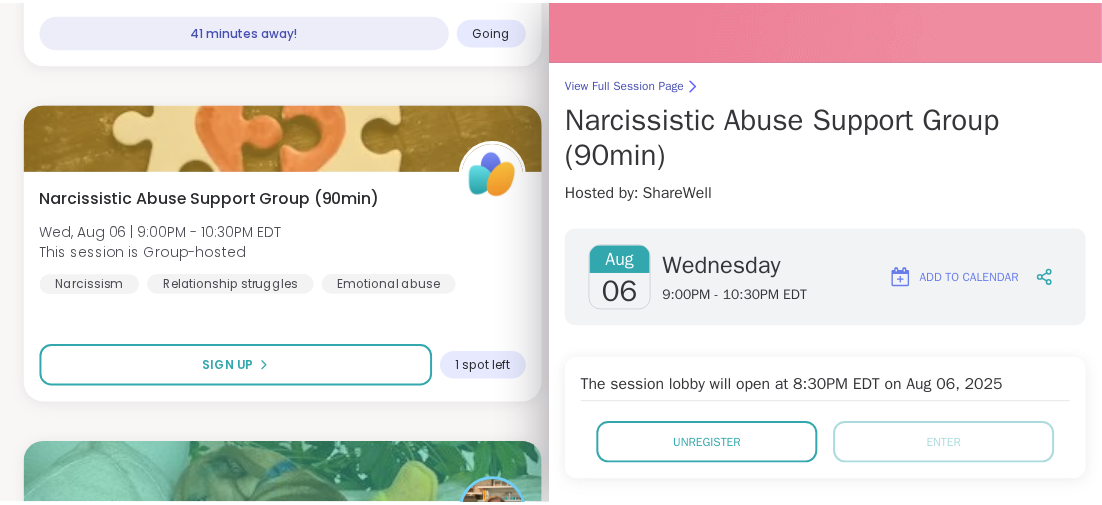 scroll, scrollTop: 0, scrollLeft: 0, axis: both 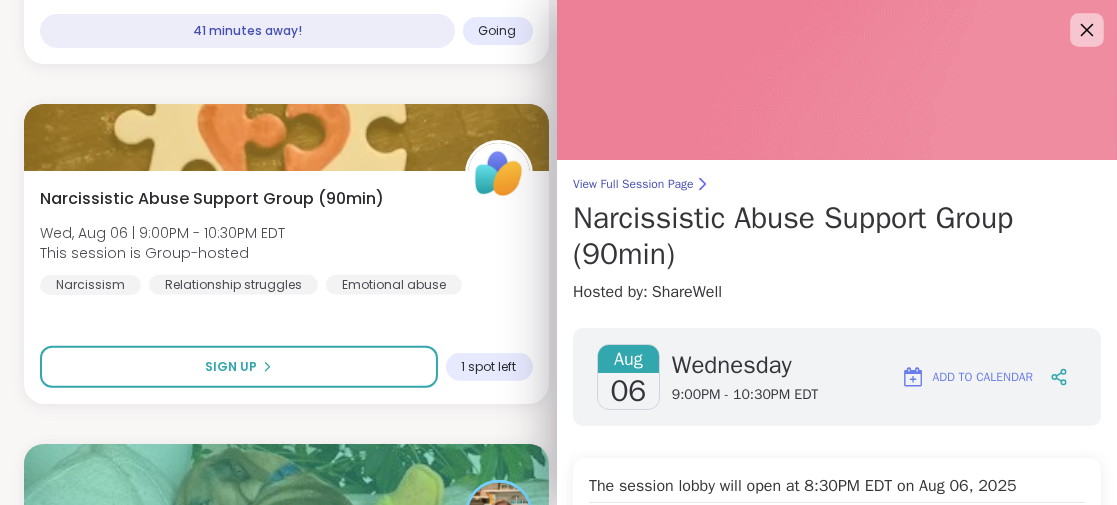 click 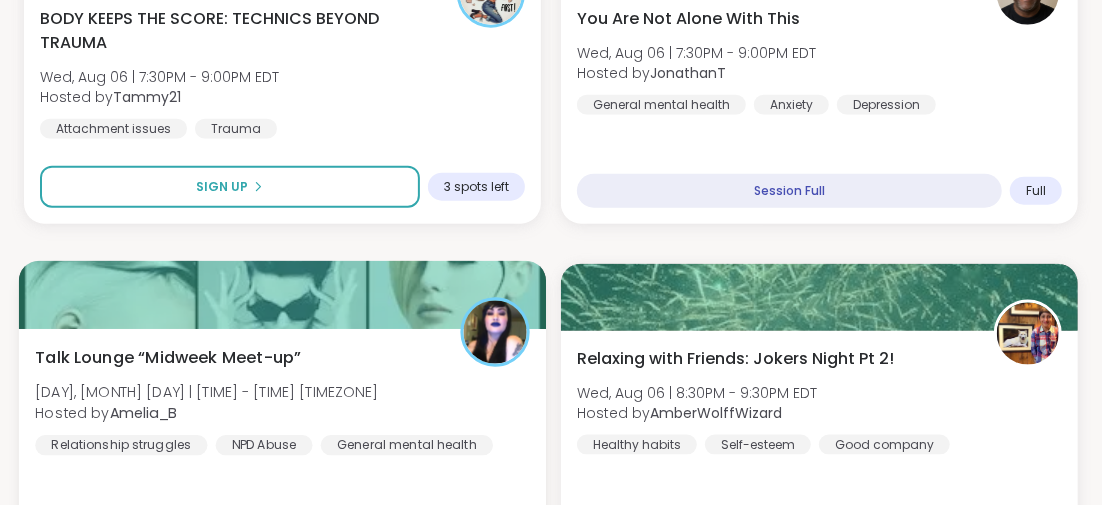 scroll, scrollTop: 1246, scrollLeft: 0, axis: vertical 